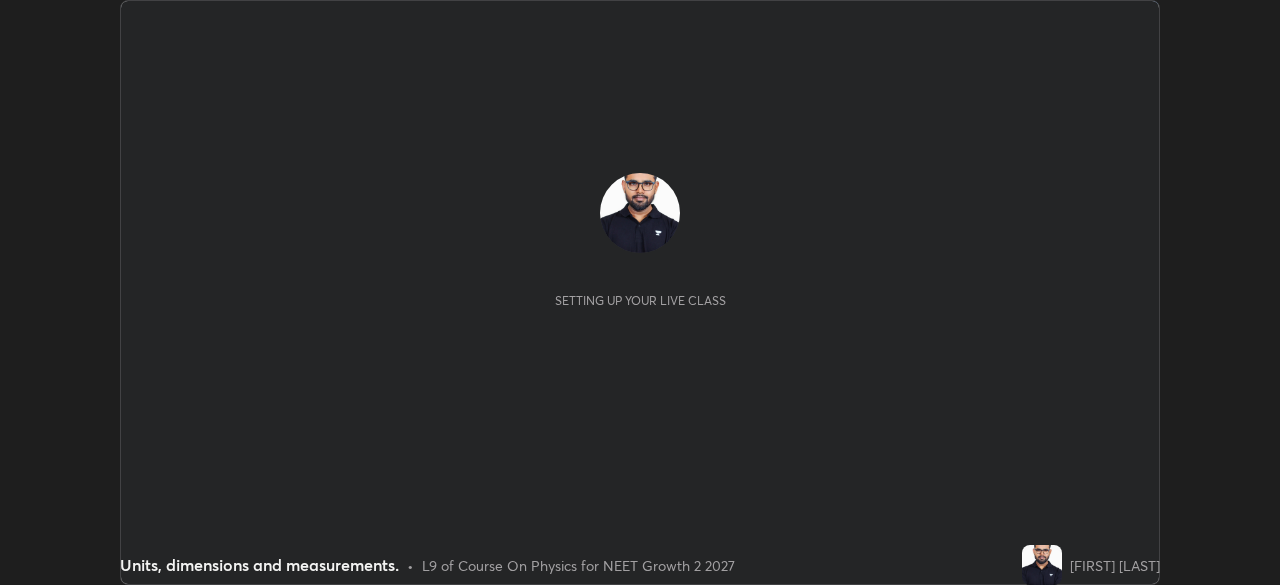 scroll, scrollTop: 0, scrollLeft: 0, axis: both 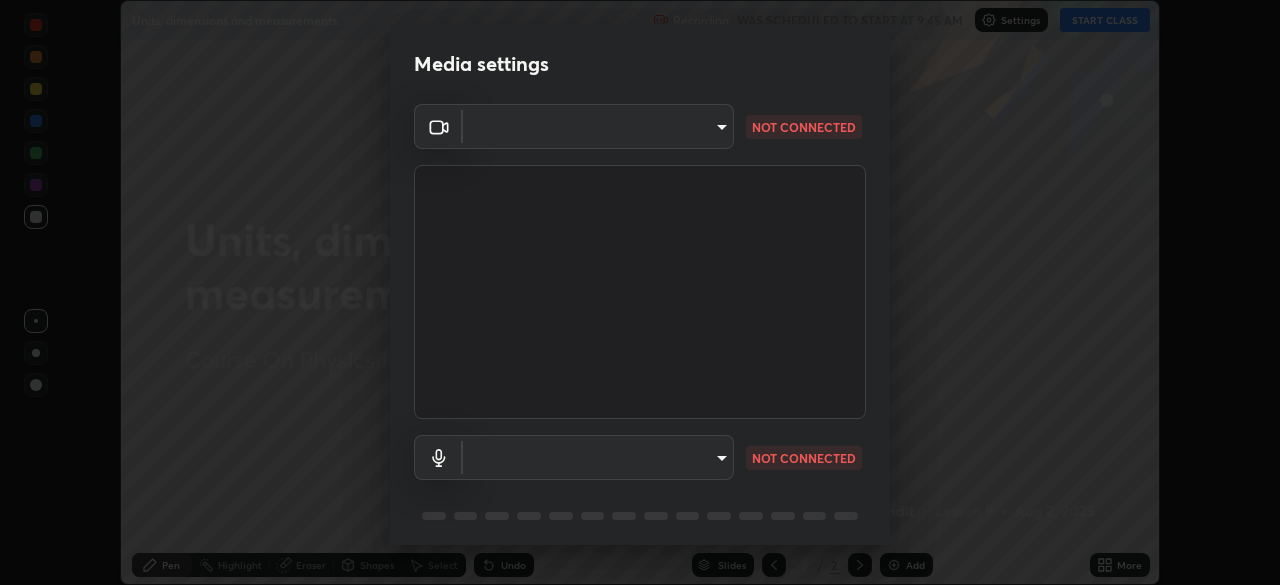 type on "f7a3972b1aa4ccc2bb278f1e0e3147348a18408e8ce32c2dd239d99c5c07823a" 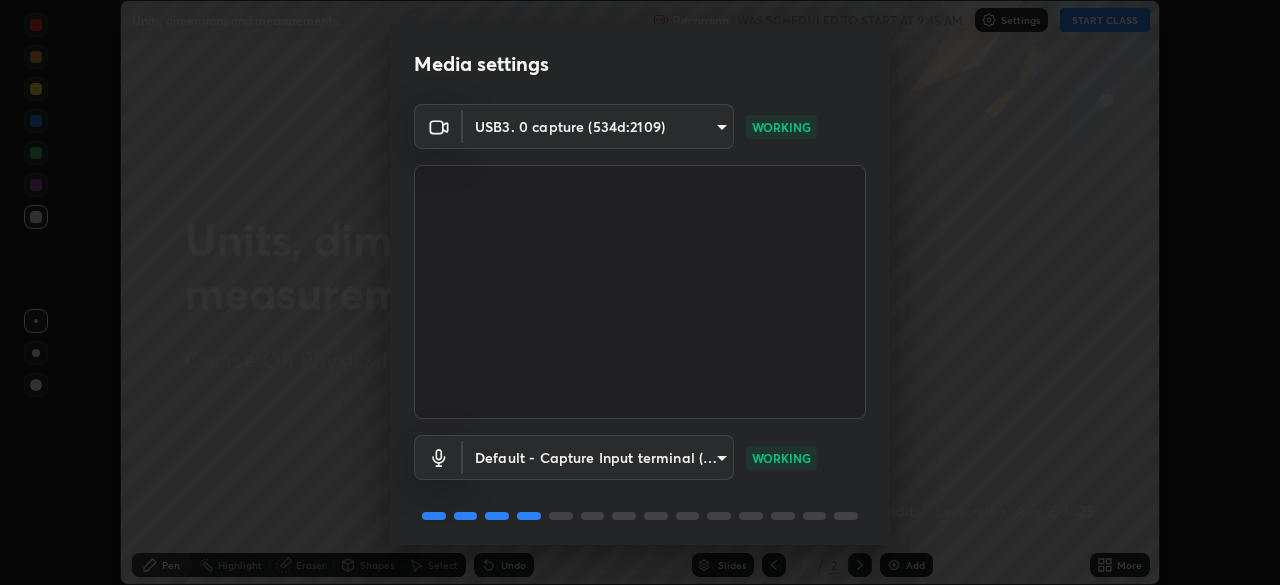 scroll, scrollTop: 71, scrollLeft: 0, axis: vertical 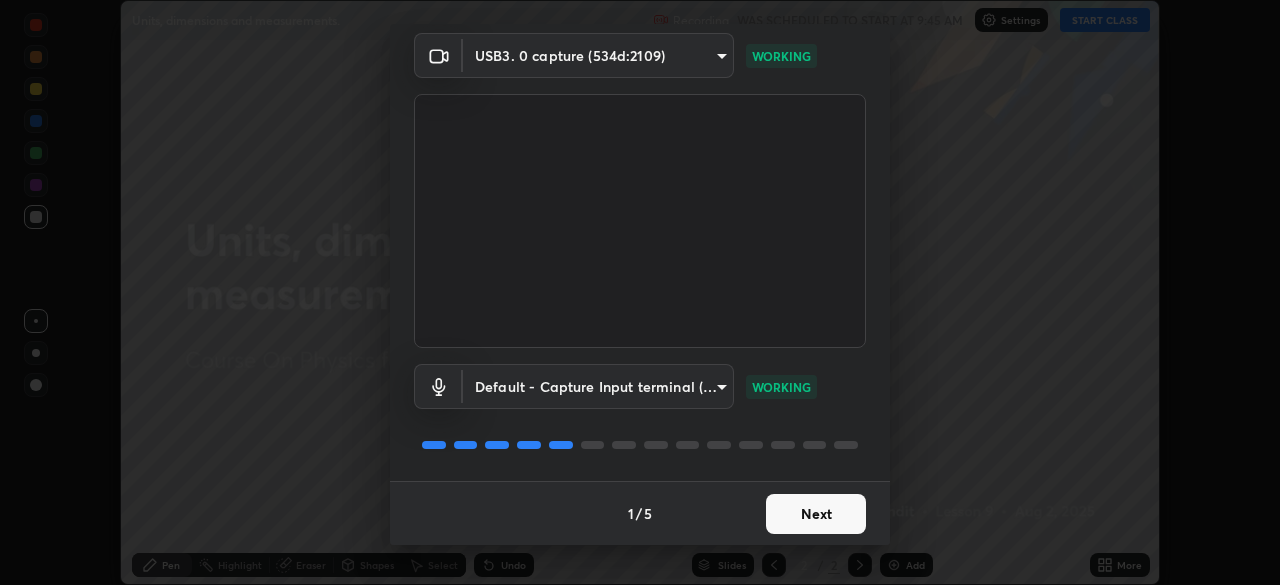 click on "Next" at bounding box center [816, 514] 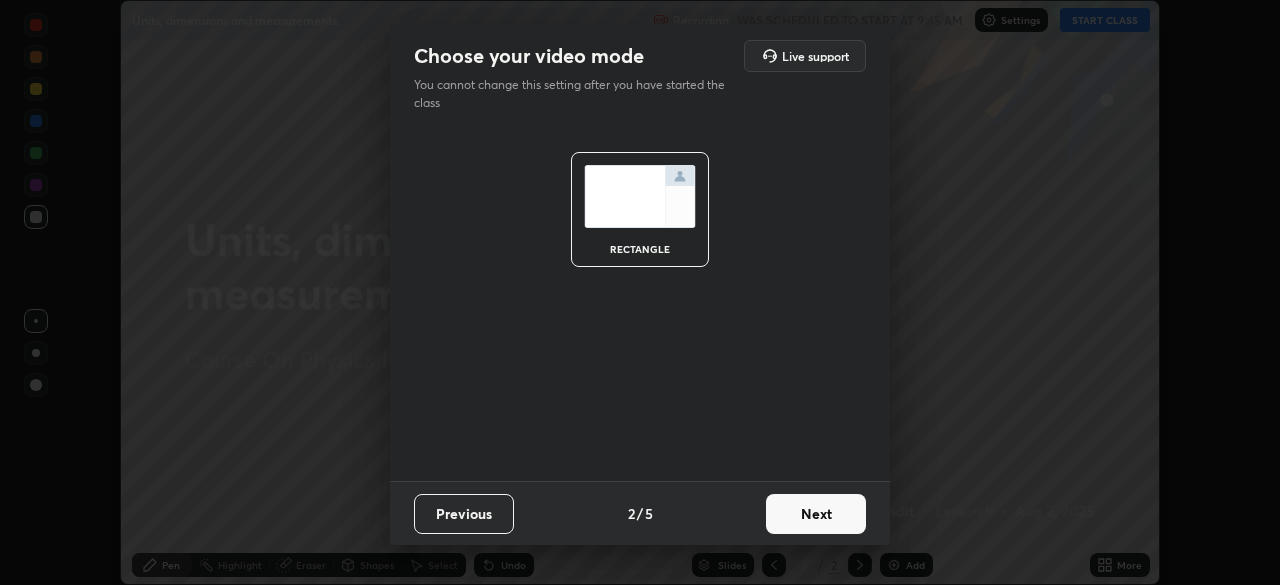 scroll, scrollTop: 0, scrollLeft: 0, axis: both 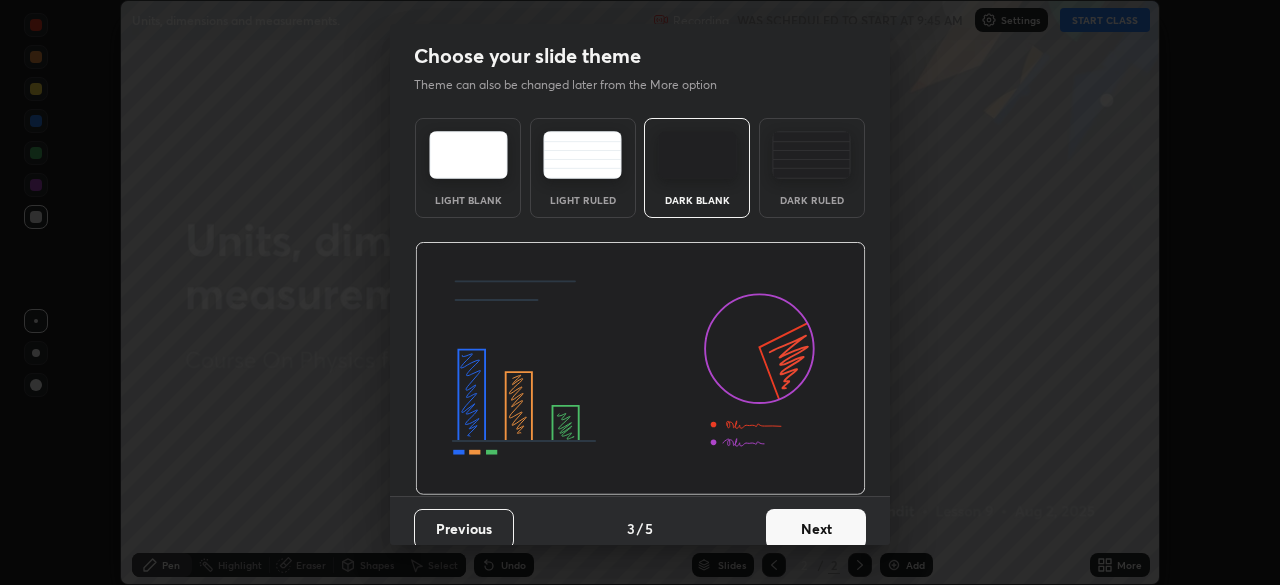 click on "Next" at bounding box center (816, 529) 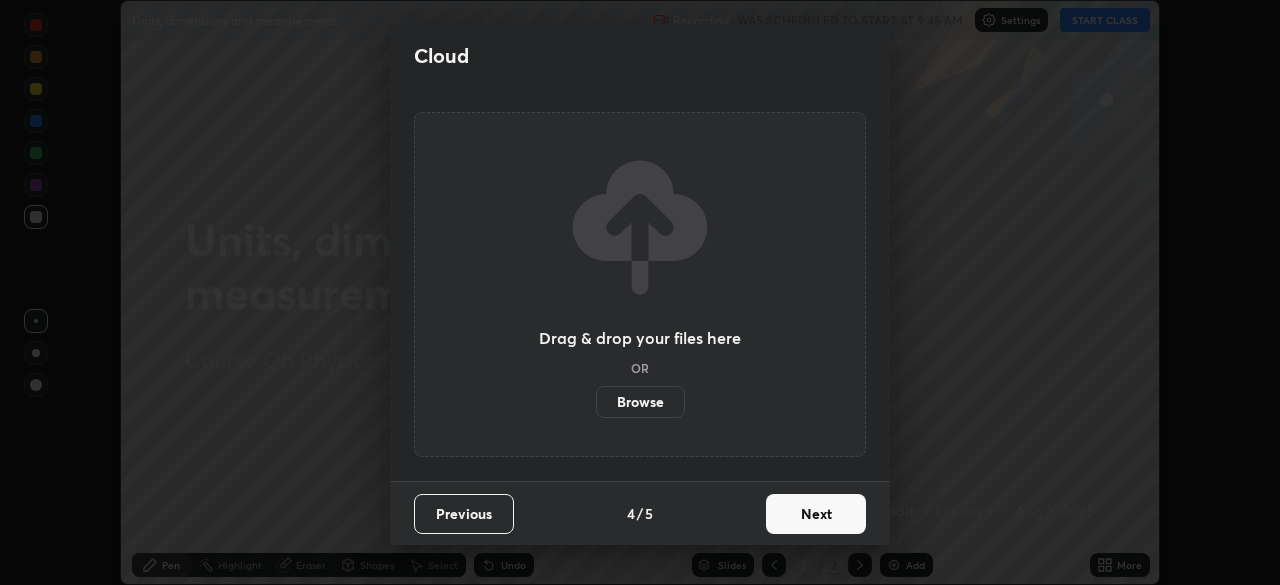 click on "Next" at bounding box center (816, 514) 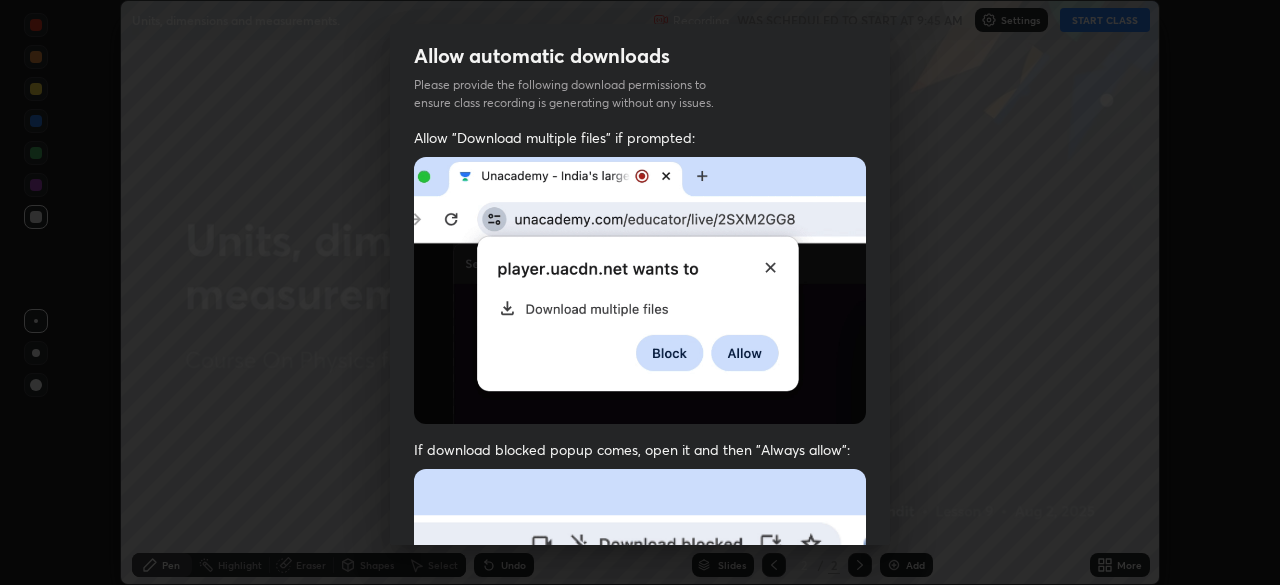 click at bounding box center (640, 687) 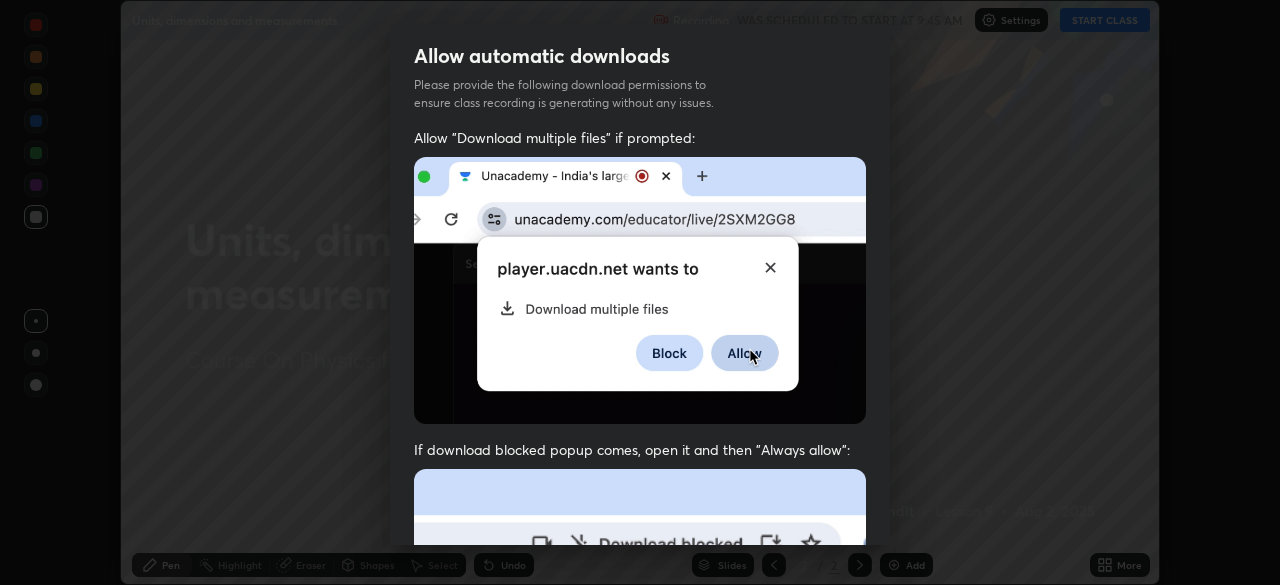 click at bounding box center [640, 687] 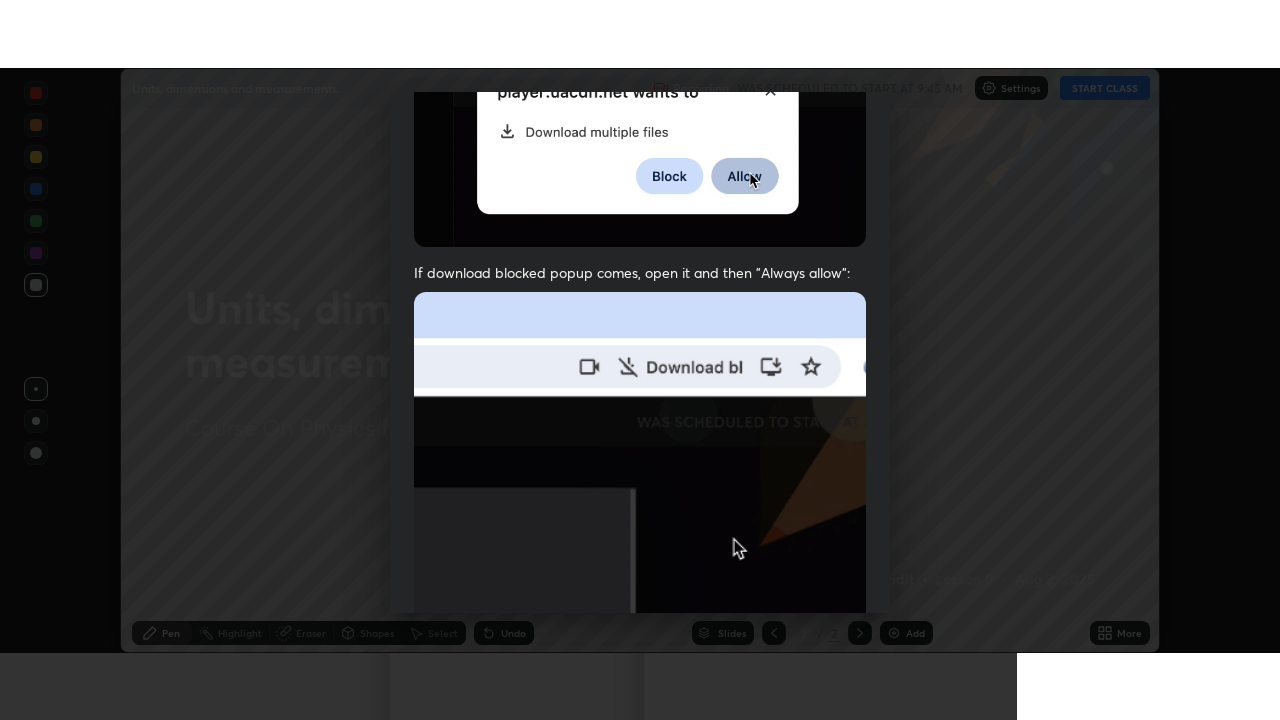 scroll, scrollTop: 479, scrollLeft: 0, axis: vertical 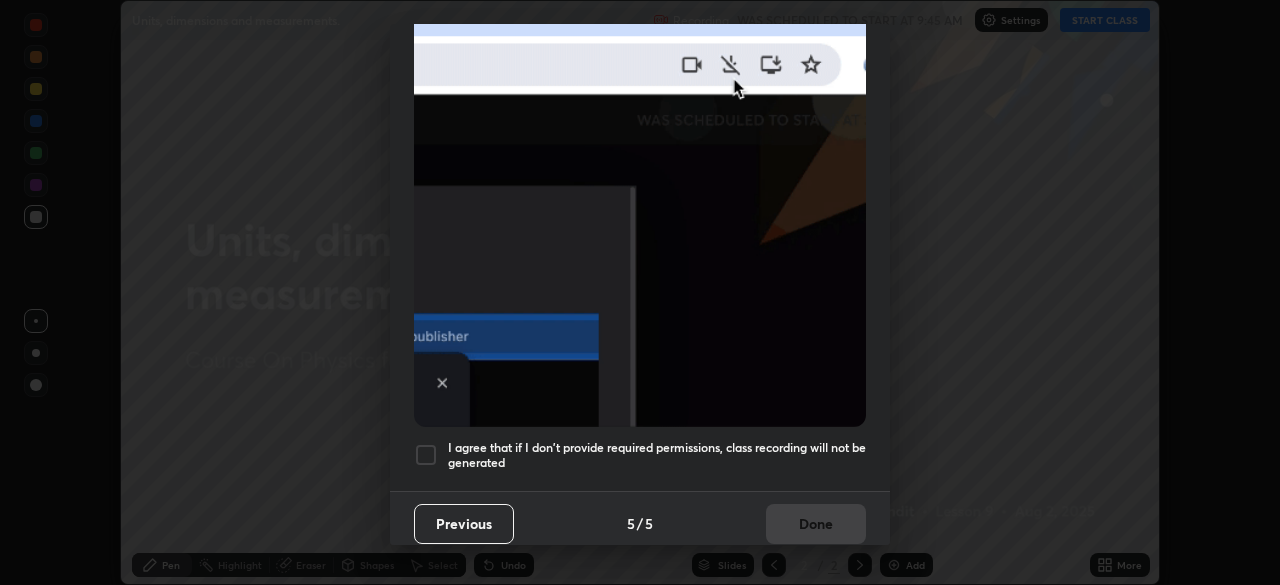 click at bounding box center [426, 455] 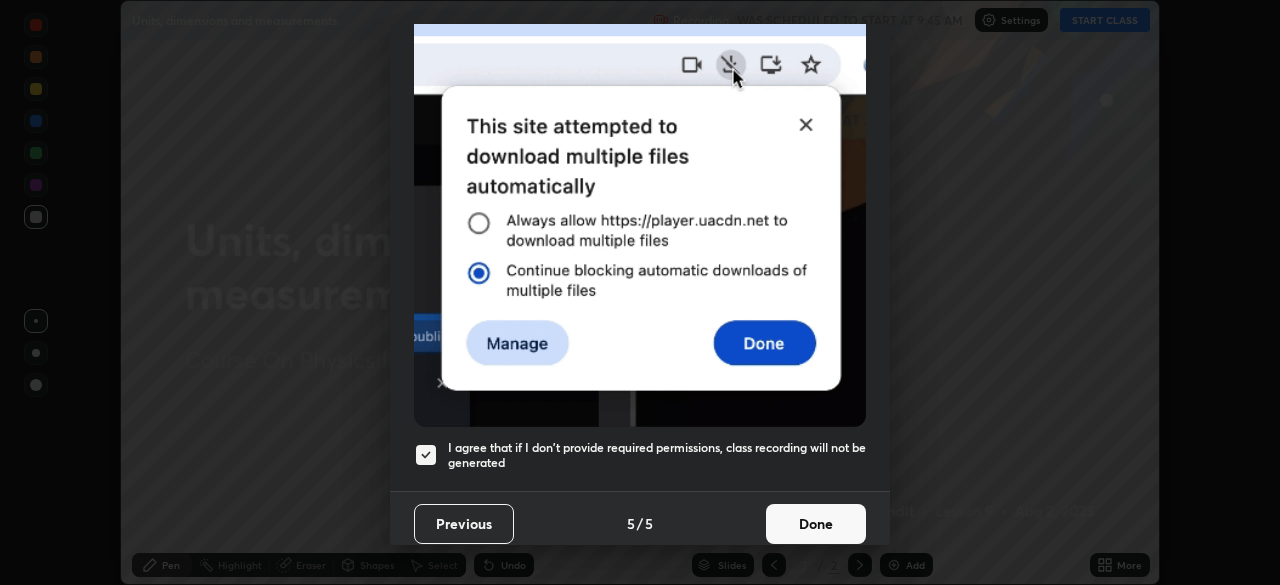 click on "Done" at bounding box center (816, 524) 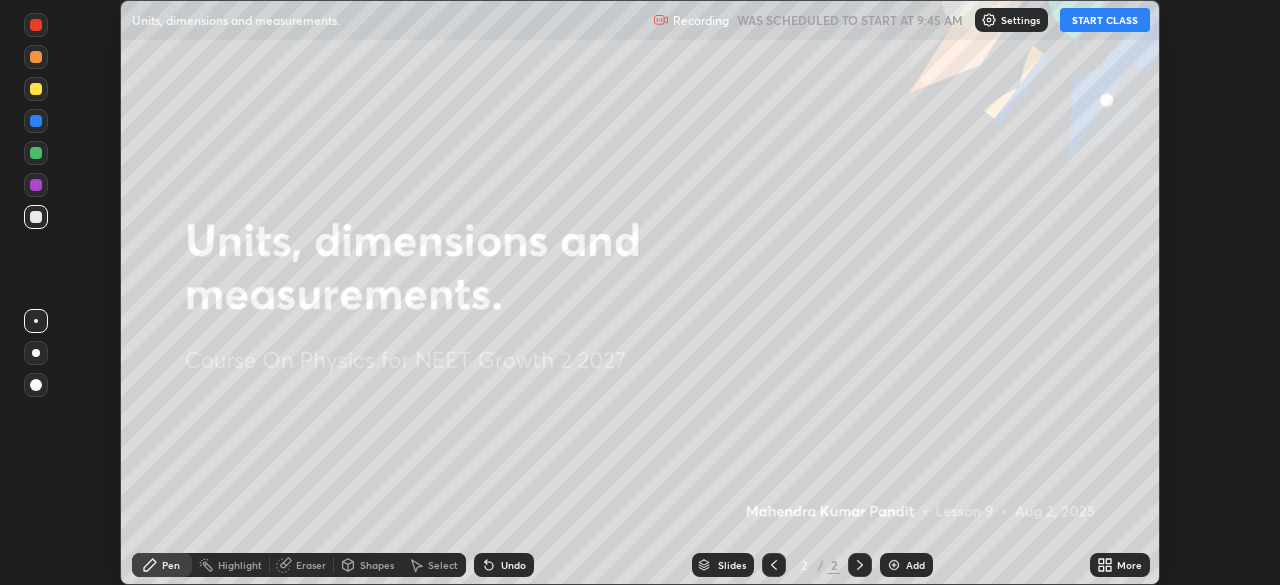 click on "Undo" at bounding box center (513, 565) 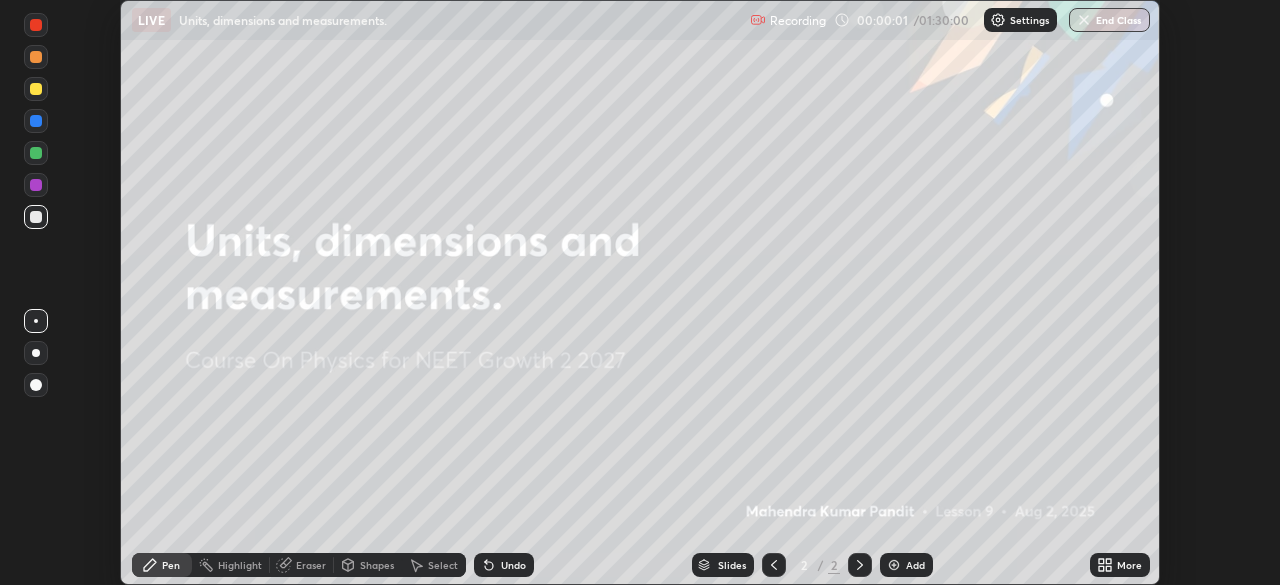 click 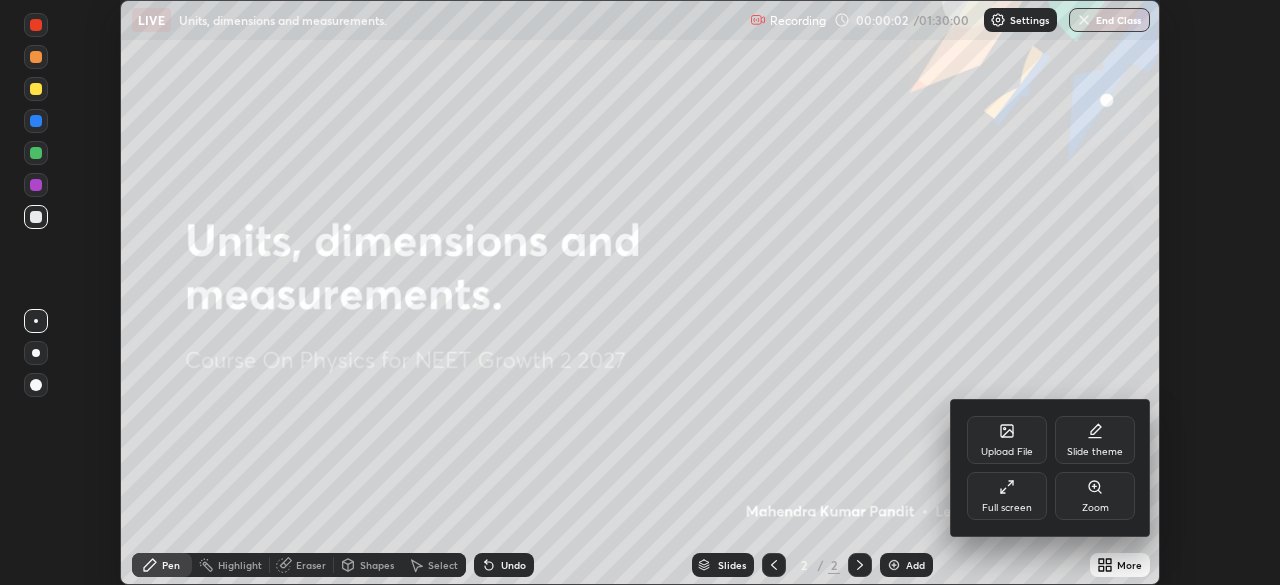click 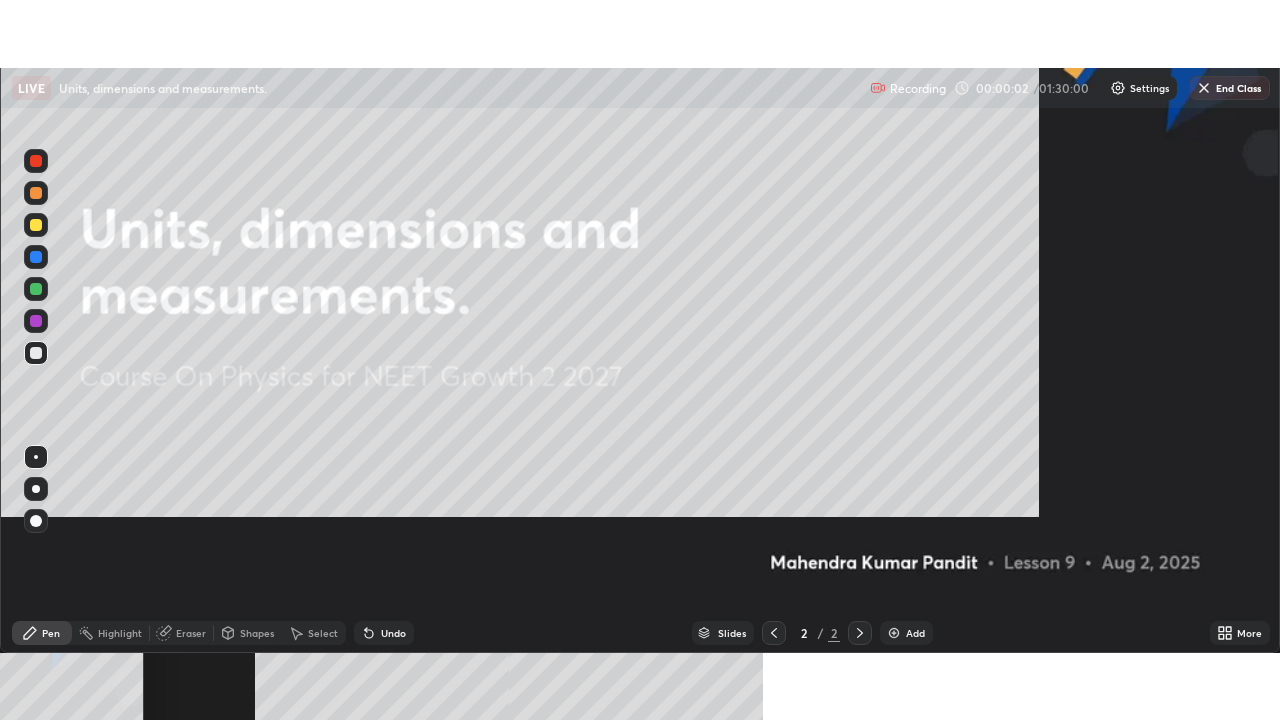 scroll, scrollTop: 99280, scrollLeft: 98720, axis: both 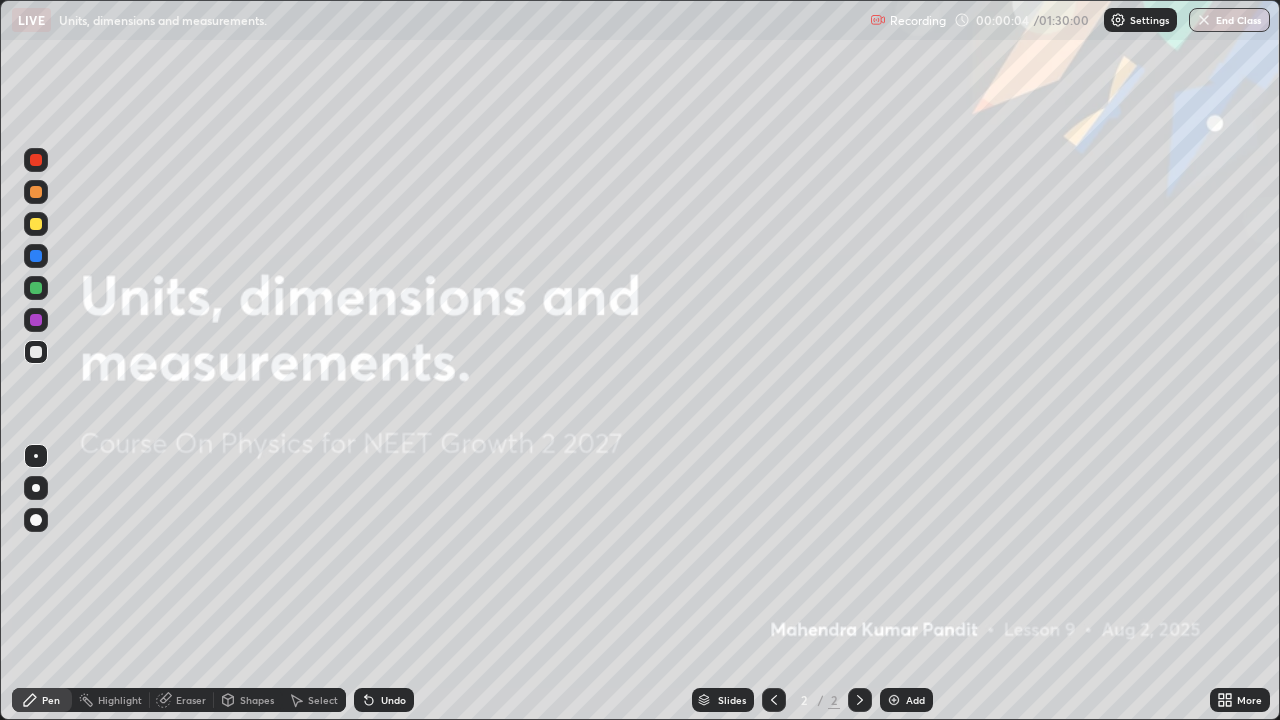 click at bounding box center [894, 700] 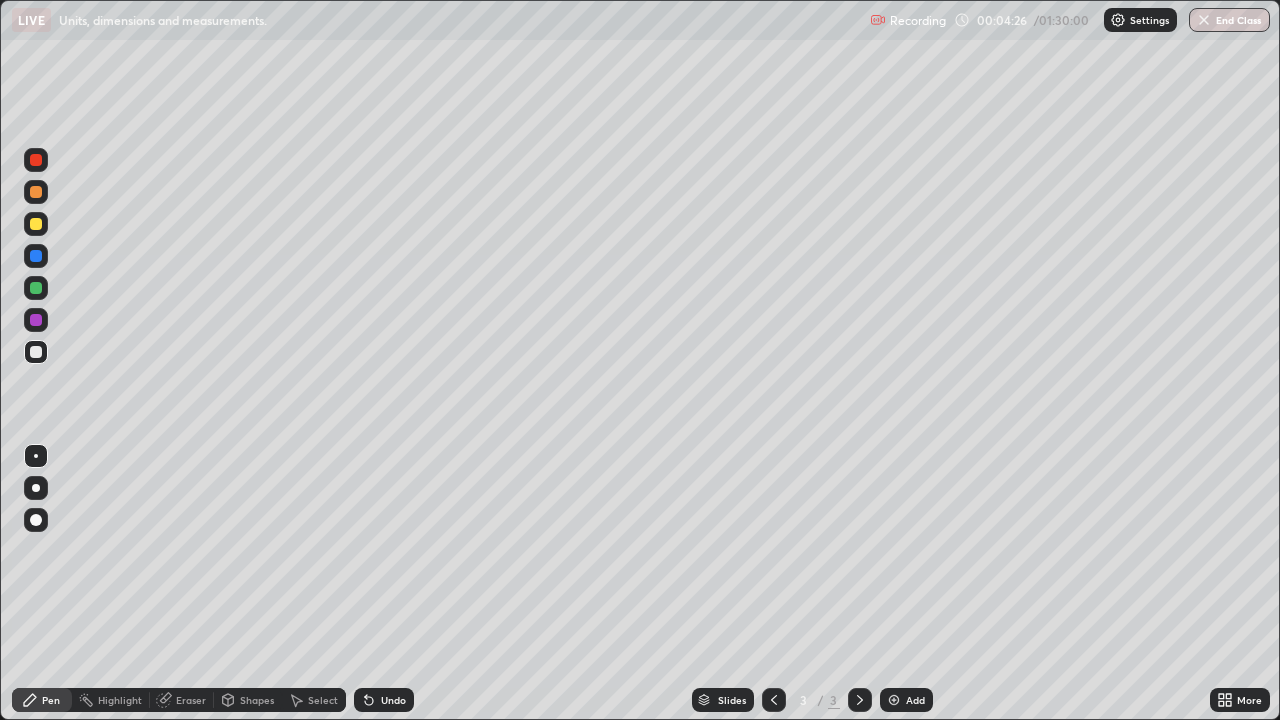 click on "Undo" at bounding box center (393, 700) 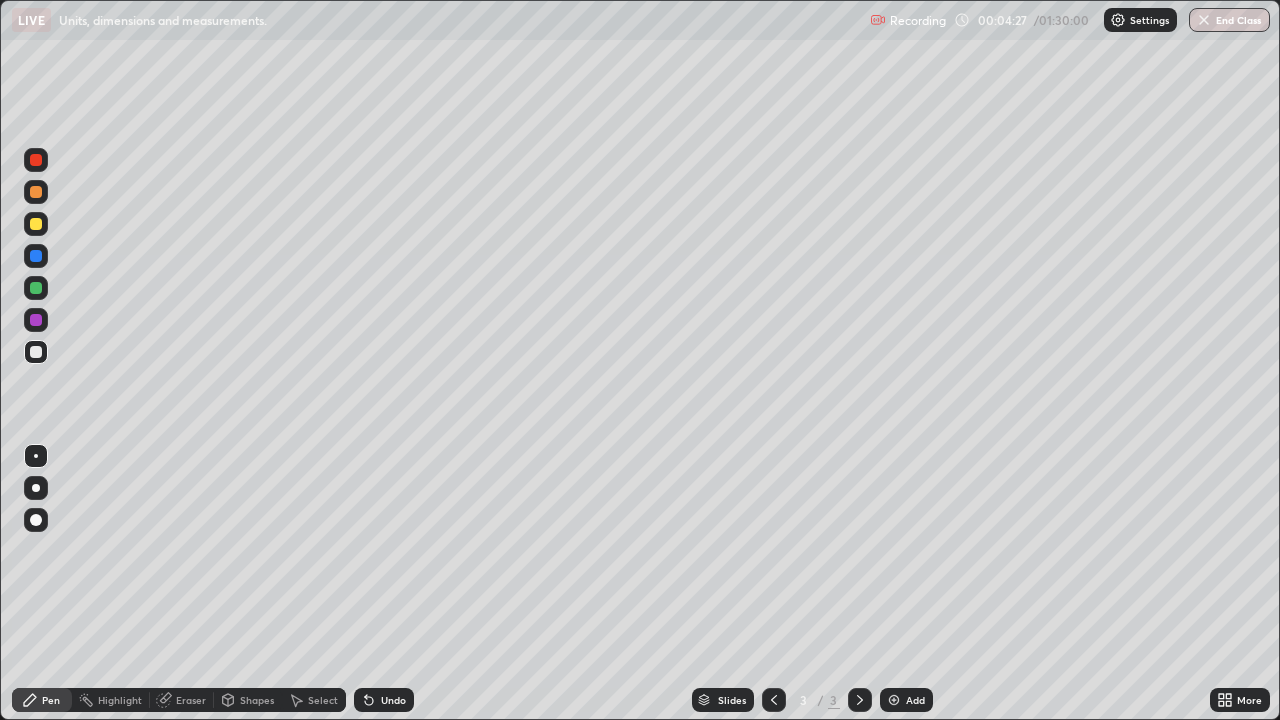click on "Undo" at bounding box center [393, 700] 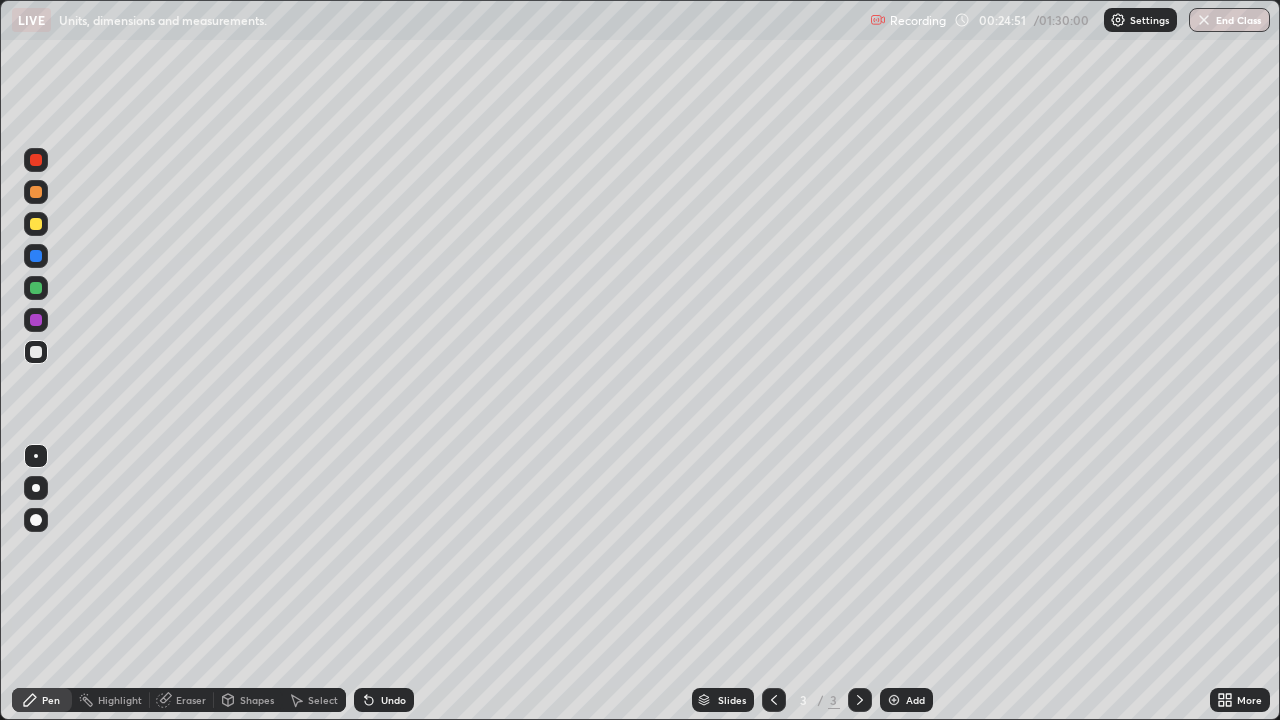click on "Undo" at bounding box center (384, 700) 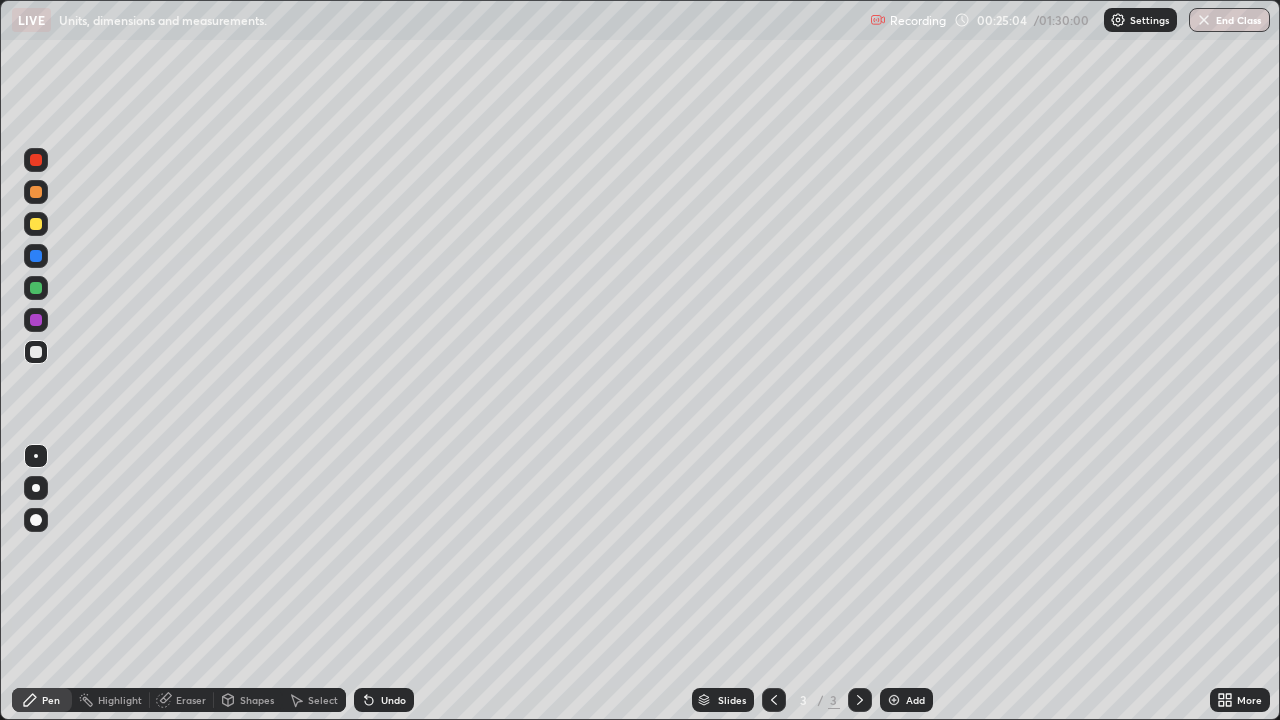 click on "Undo" at bounding box center (384, 700) 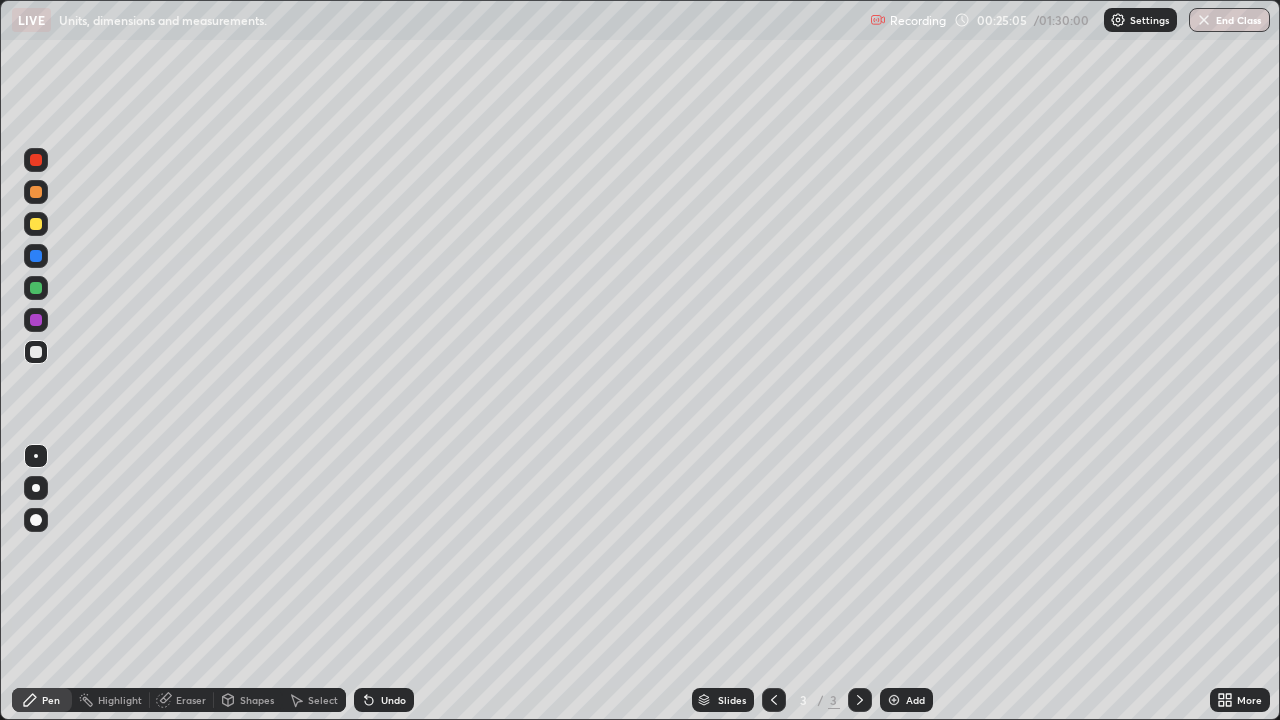 click on "Undo" at bounding box center [384, 700] 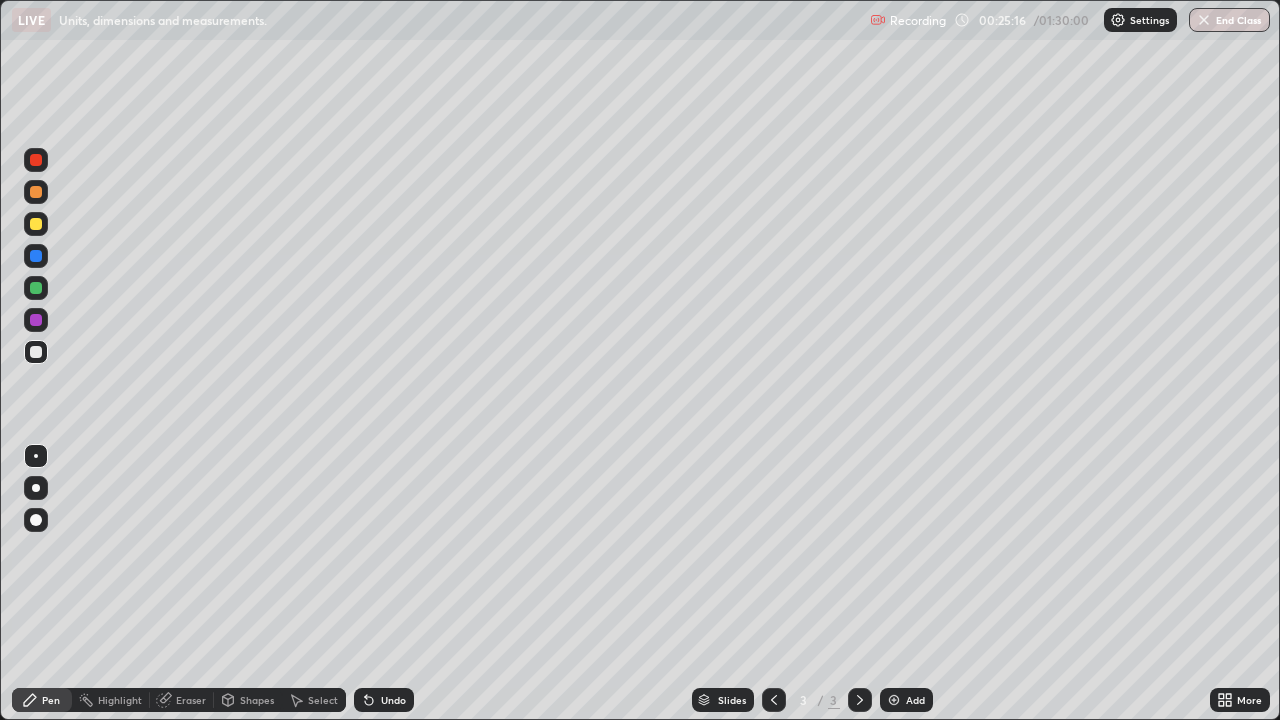 click on "Undo" at bounding box center [384, 700] 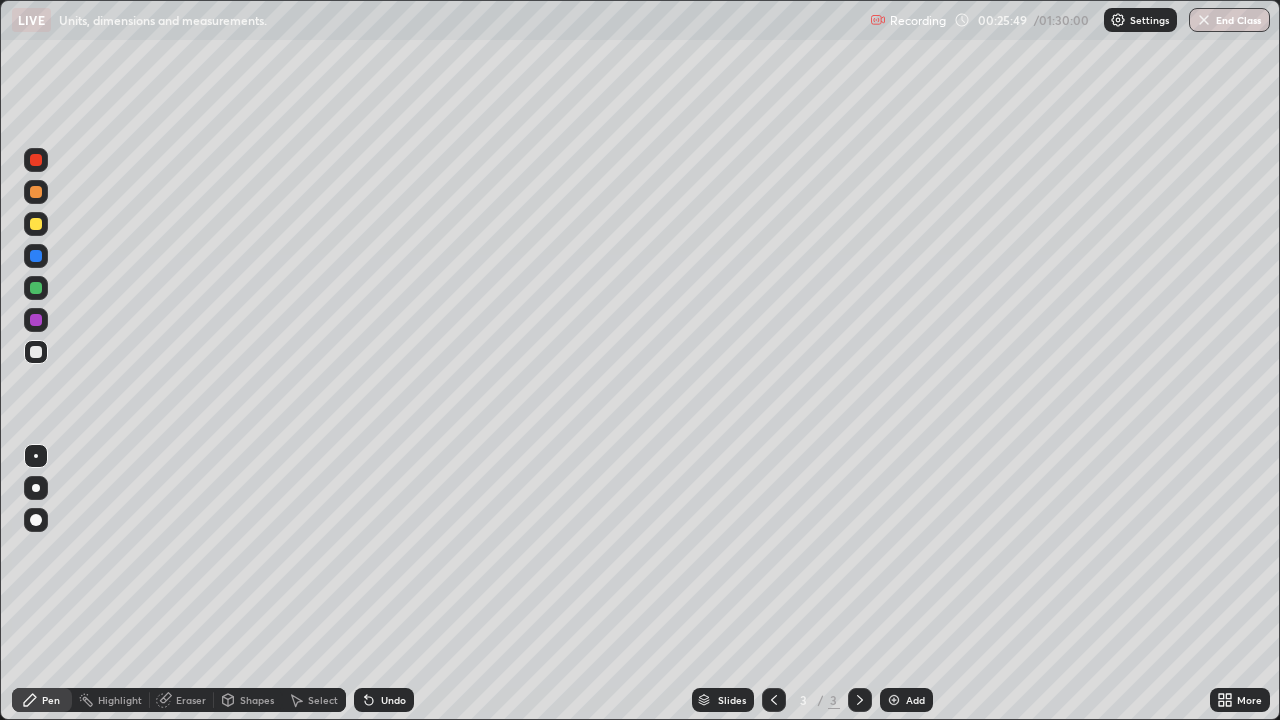 click on "Undo" at bounding box center (393, 700) 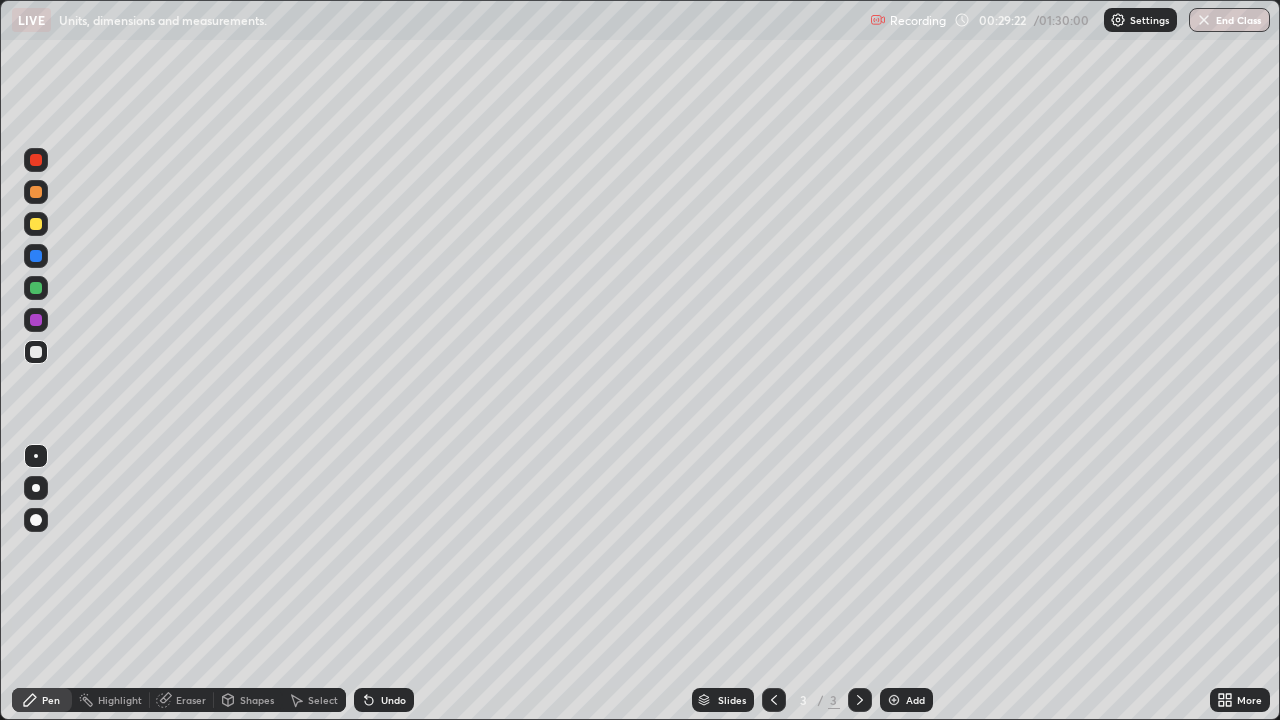 click on "Select" at bounding box center [314, 700] 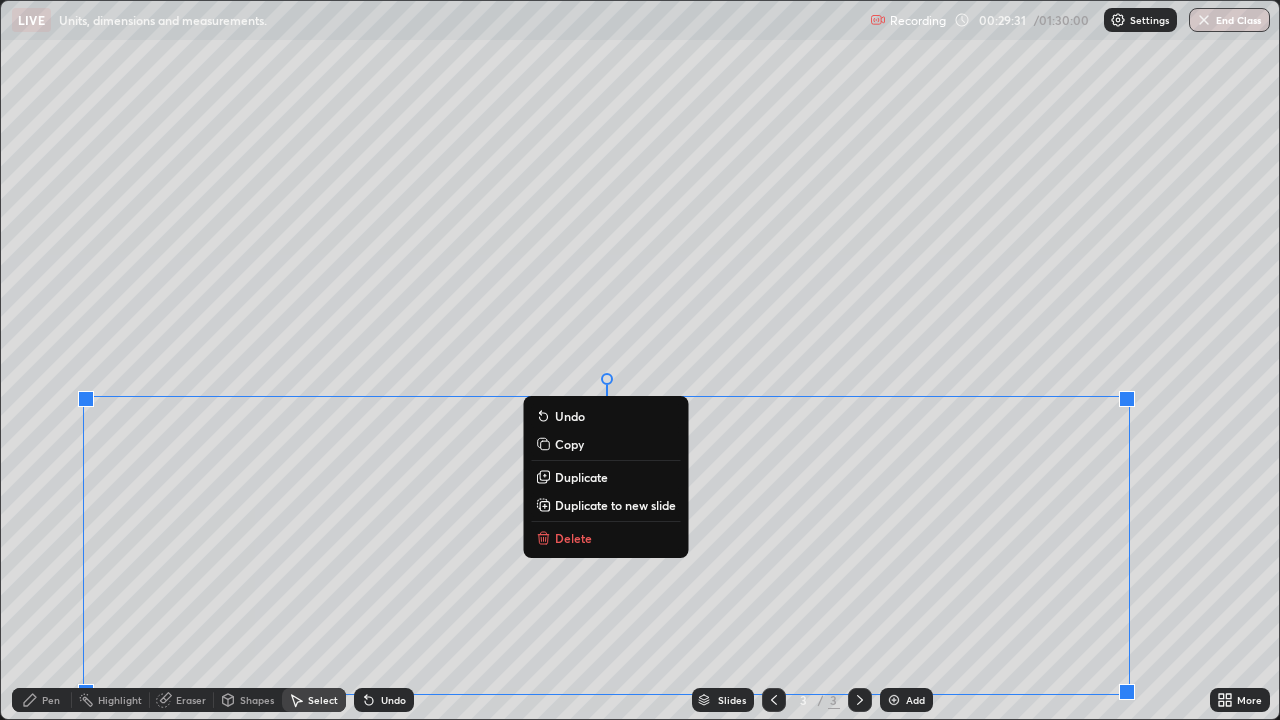 click on "Duplicate to new slide" at bounding box center (615, 505) 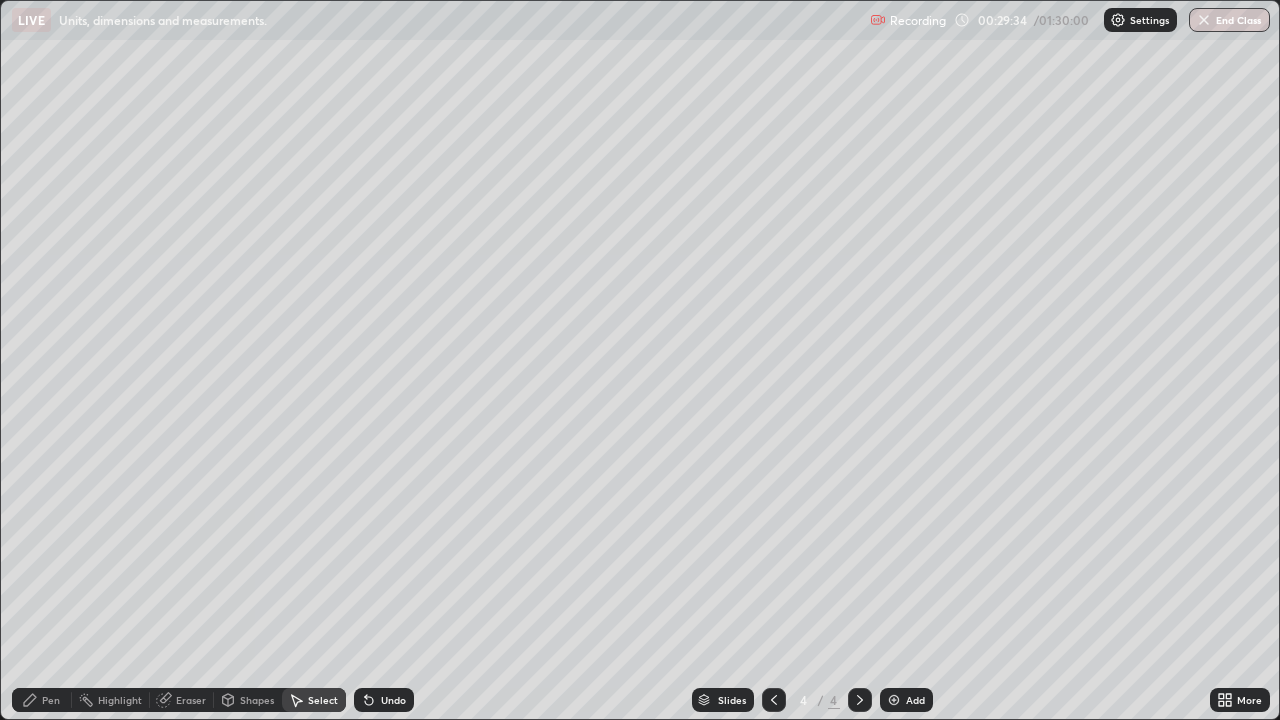 click on "Eraser" at bounding box center [191, 700] 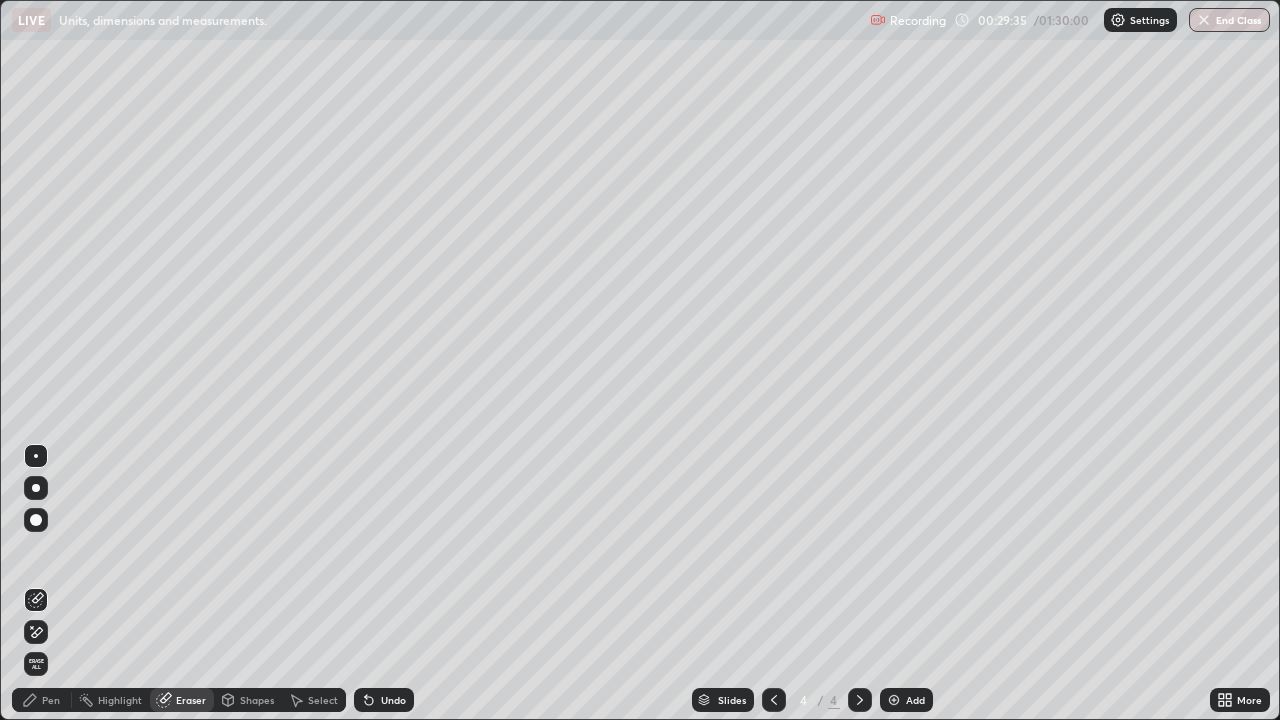 click 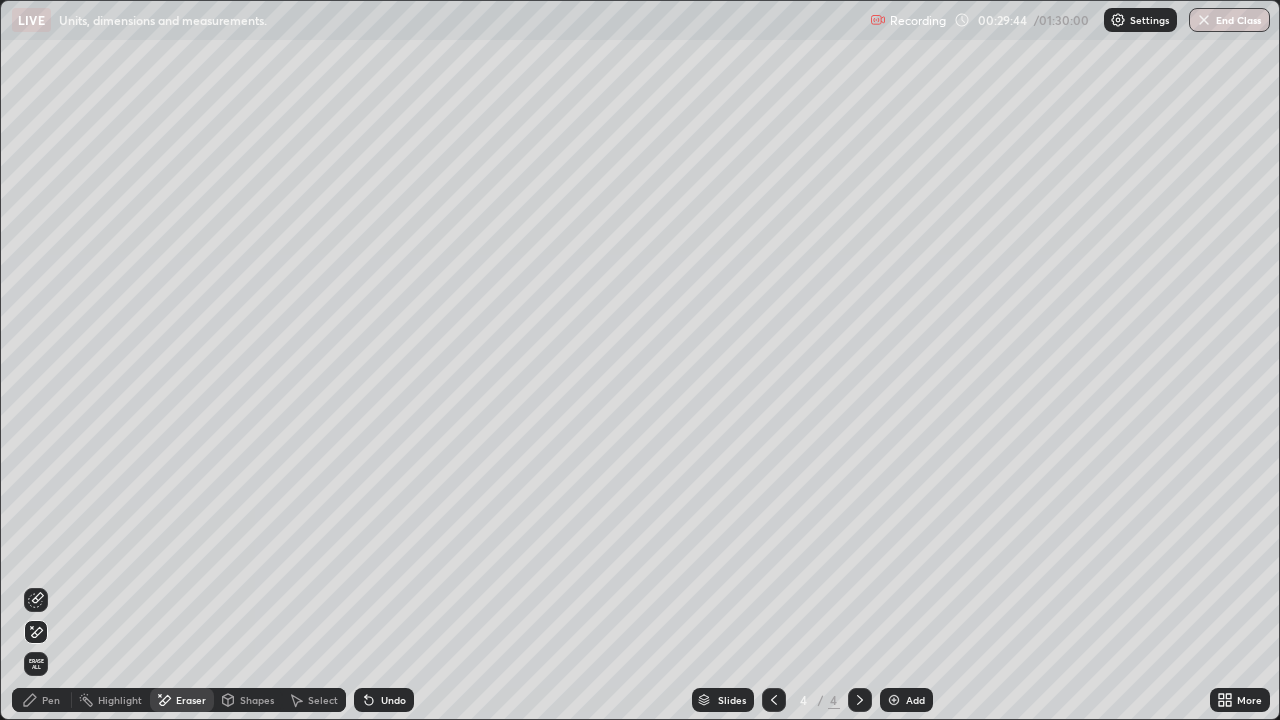 click on "Pen" at bounding box center (51, 700) 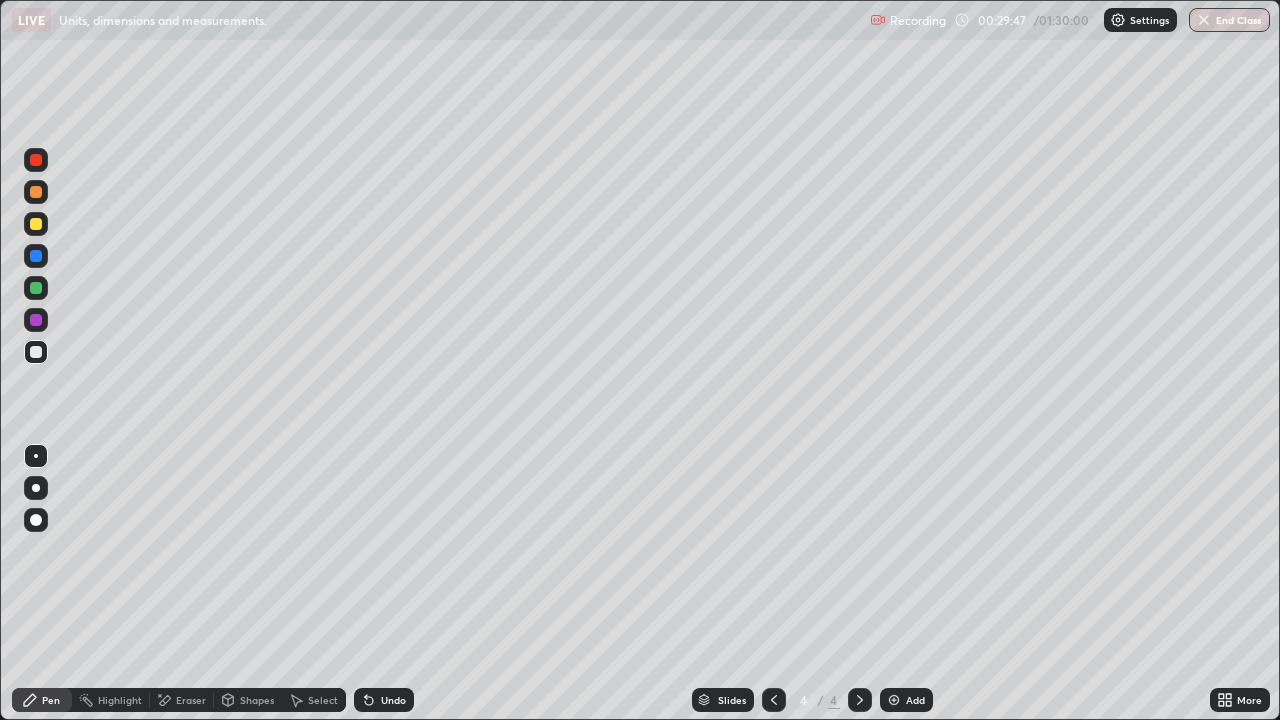 click at bounding box center (36, 224) 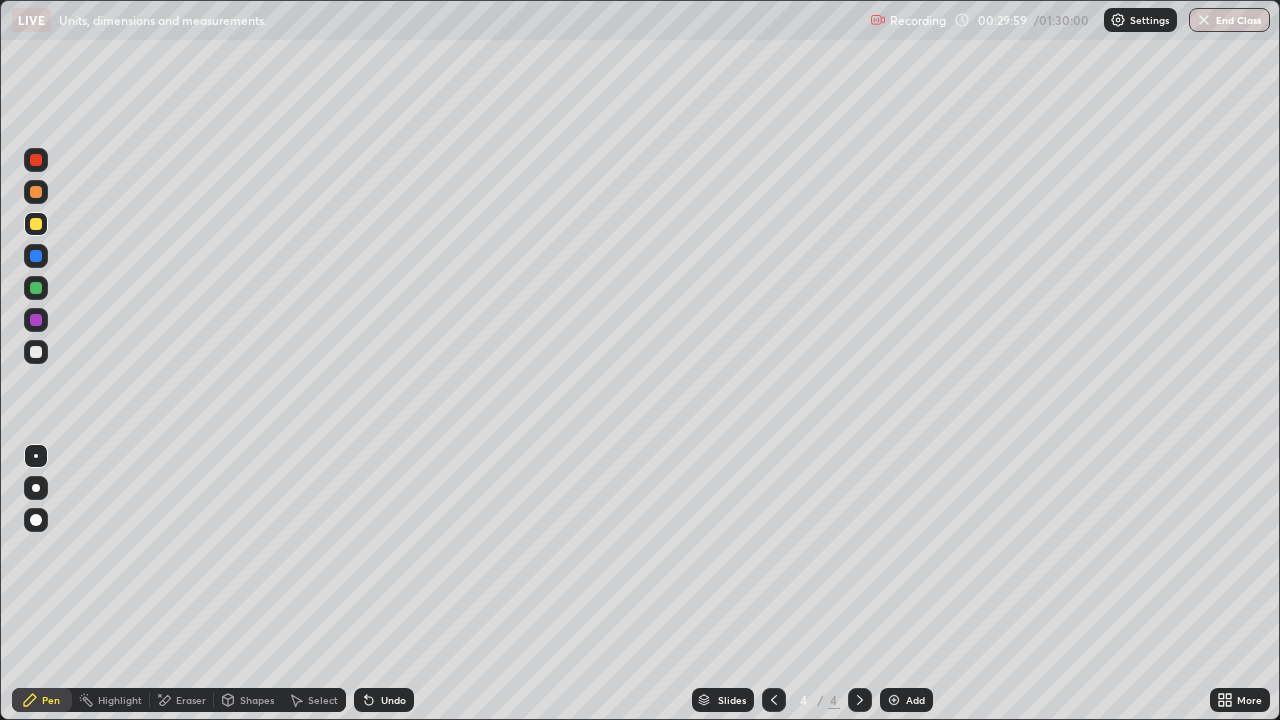 click on "Eraser" at bounding box center [182, 700] 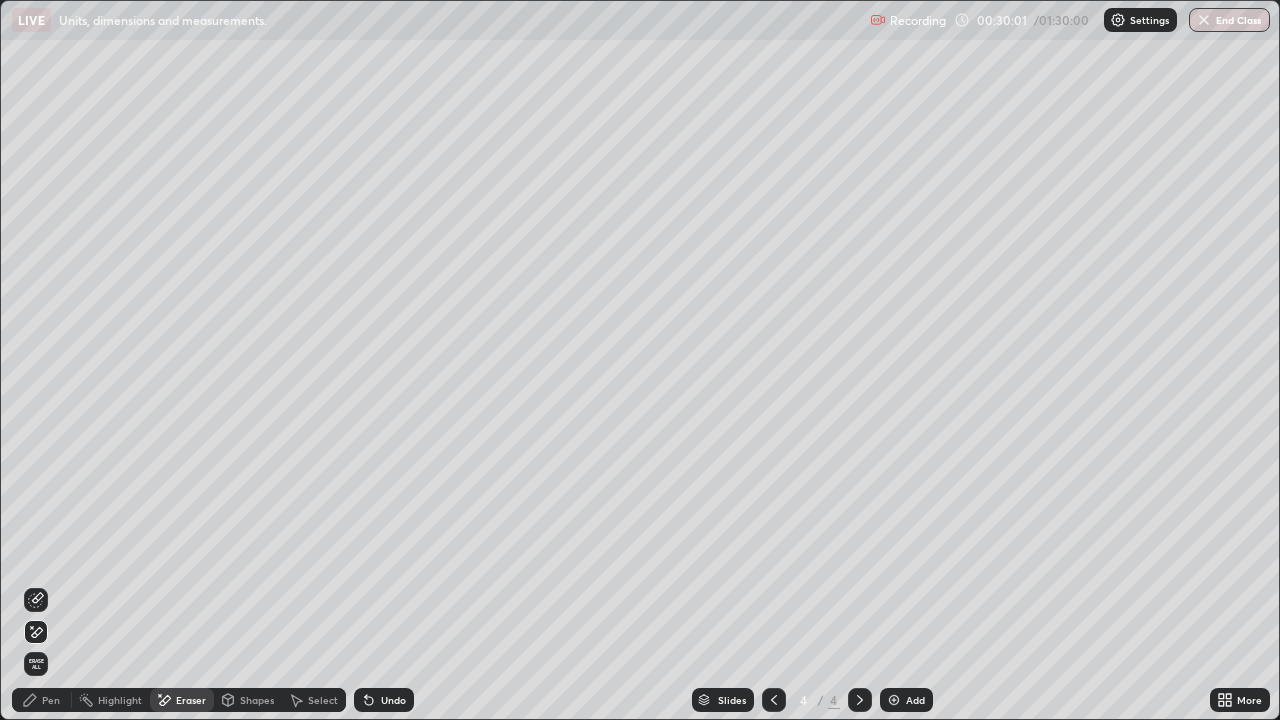 click 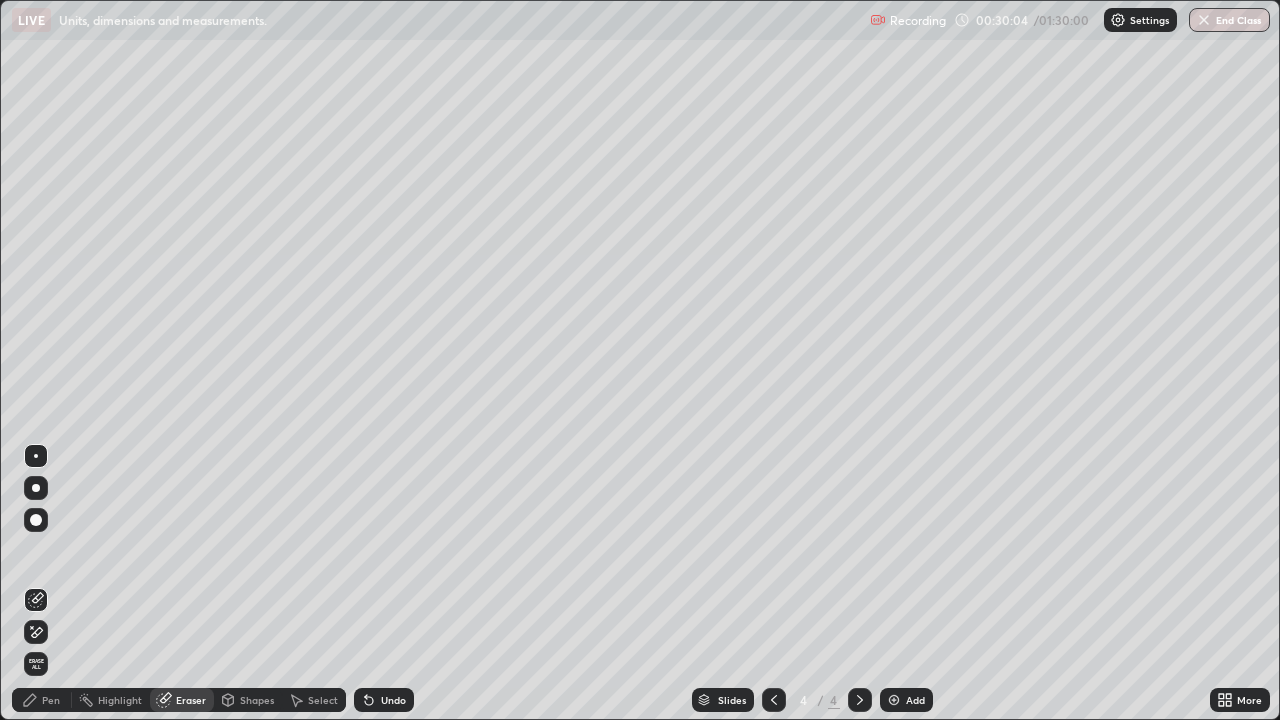 click on "Pen" at bounding box center (51, 700) 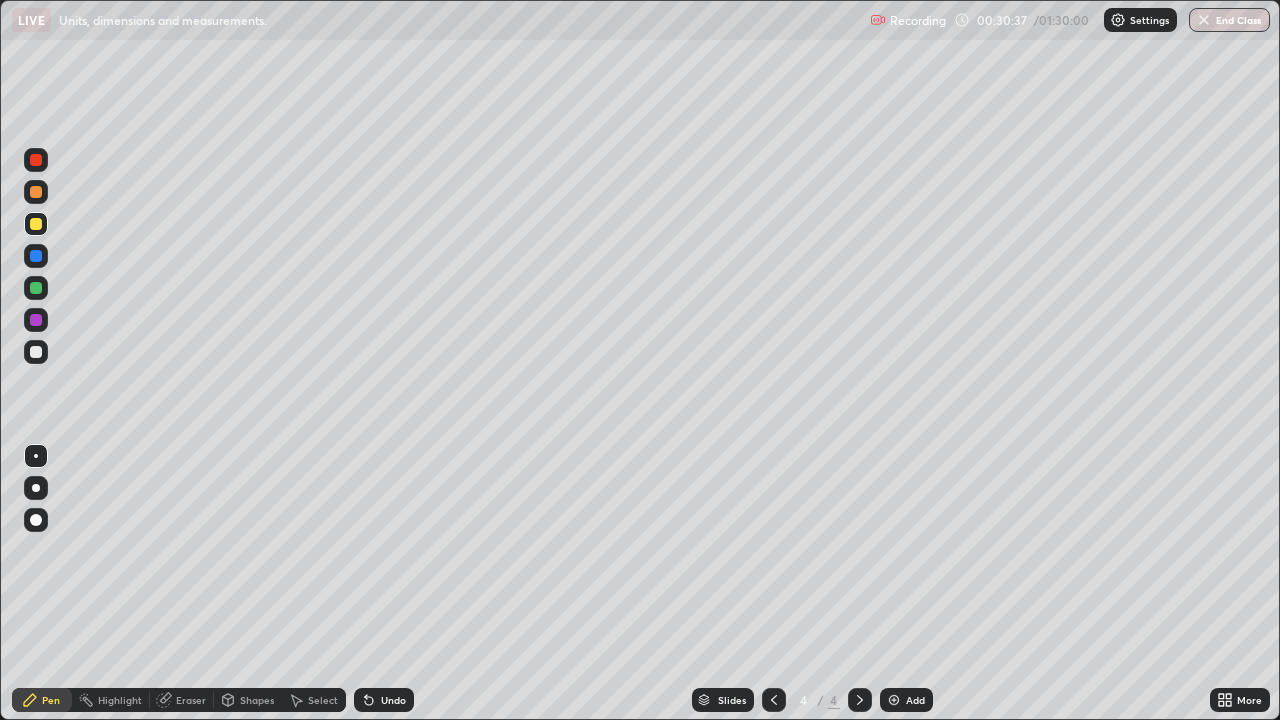 click at bounding box center (36, 352) 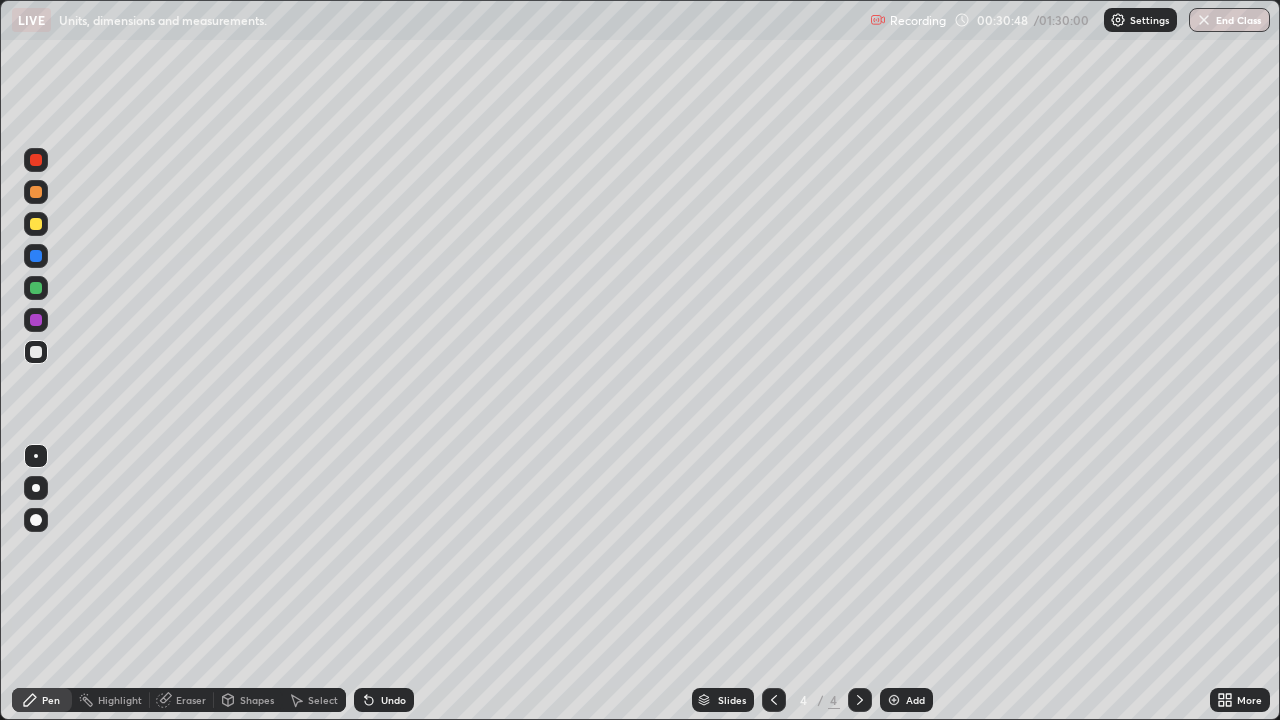 click 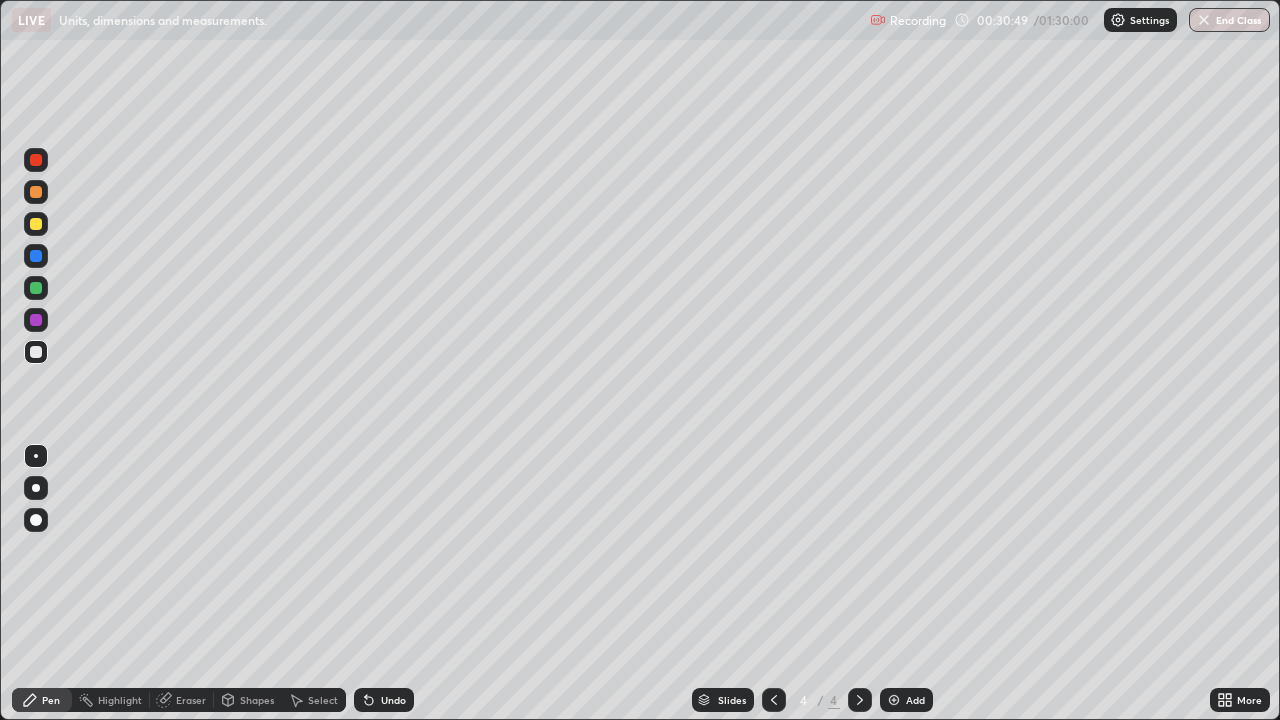 click 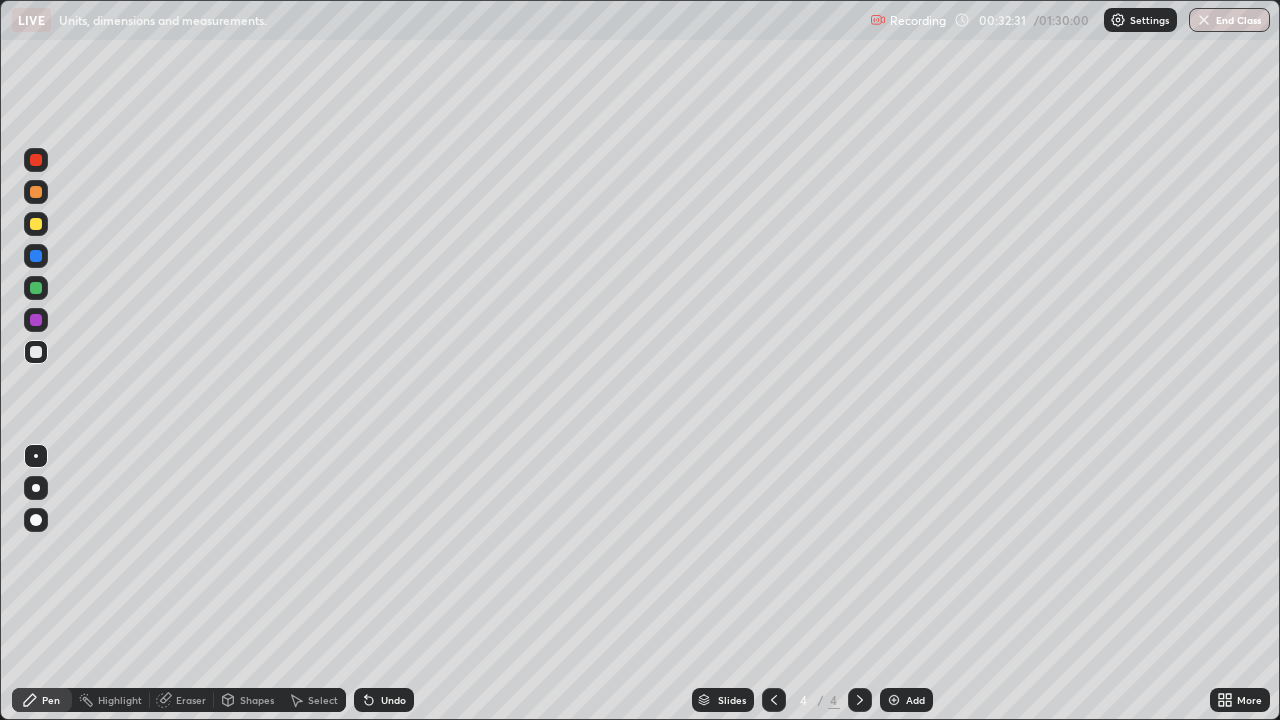 click at bounding box center [36, 224] 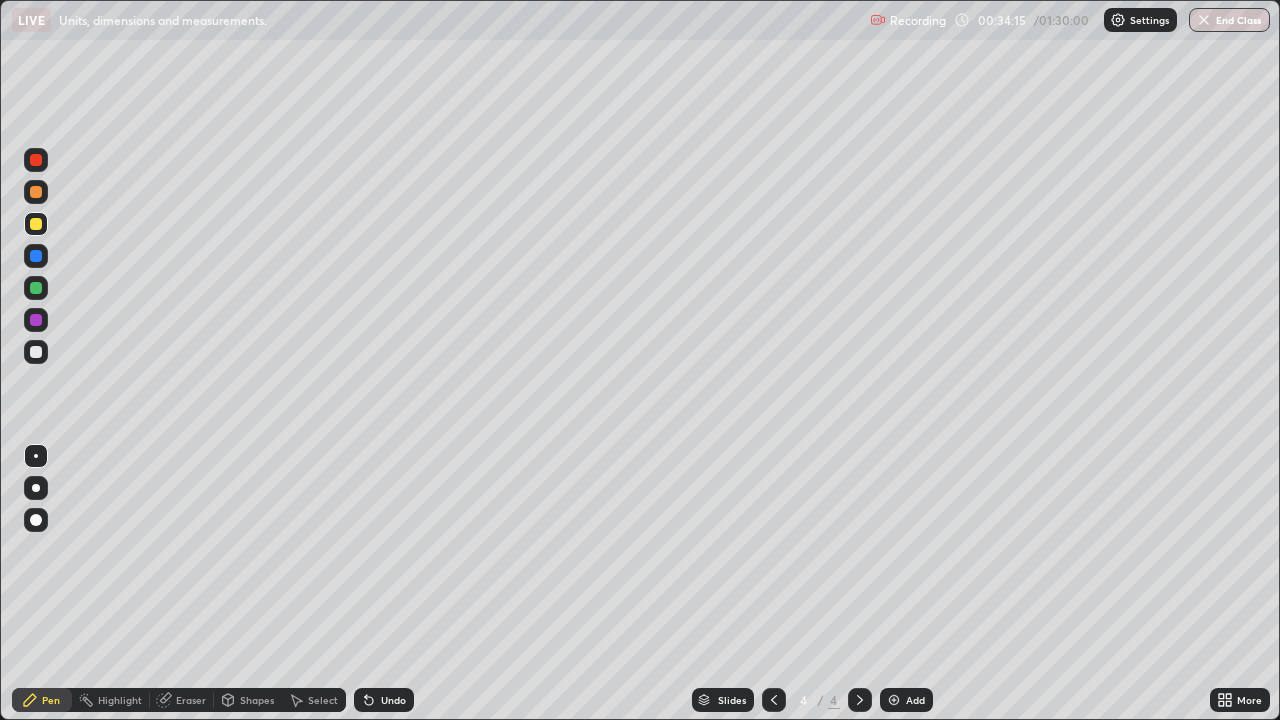 click at bounding box center [36, 288] 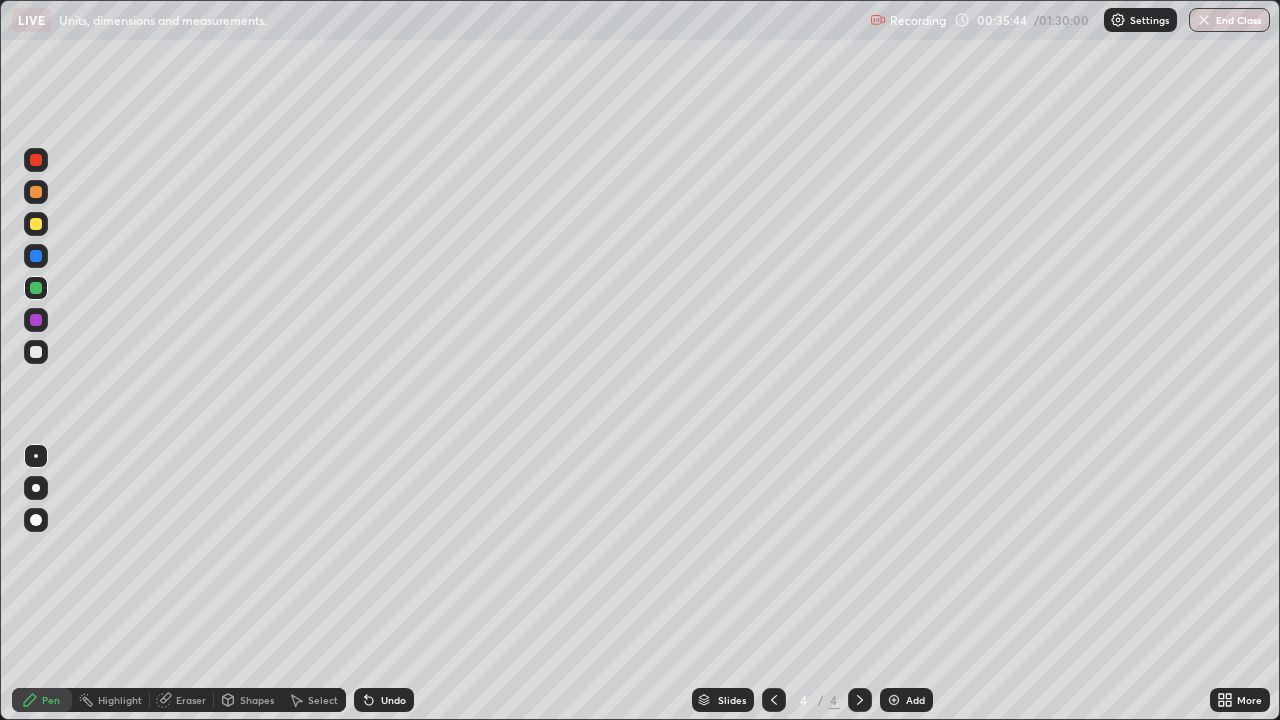 click on "Undo" at bounding box center [393, 700] 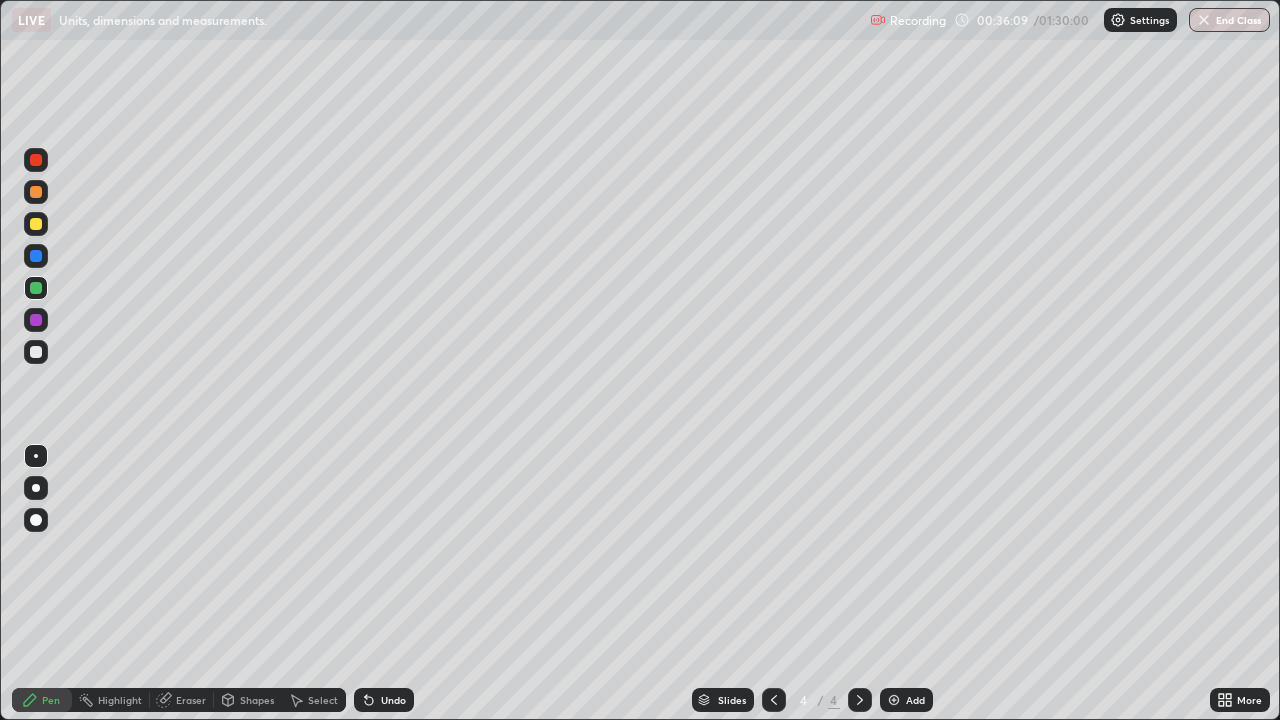click 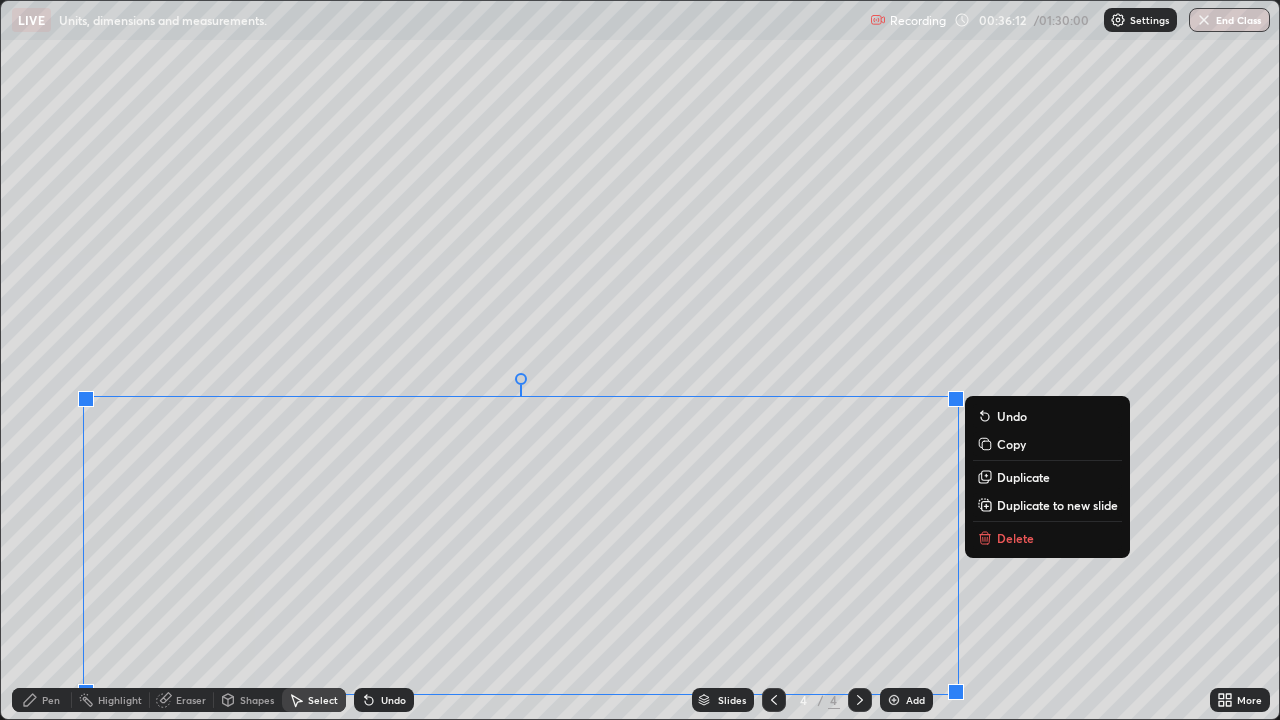 click 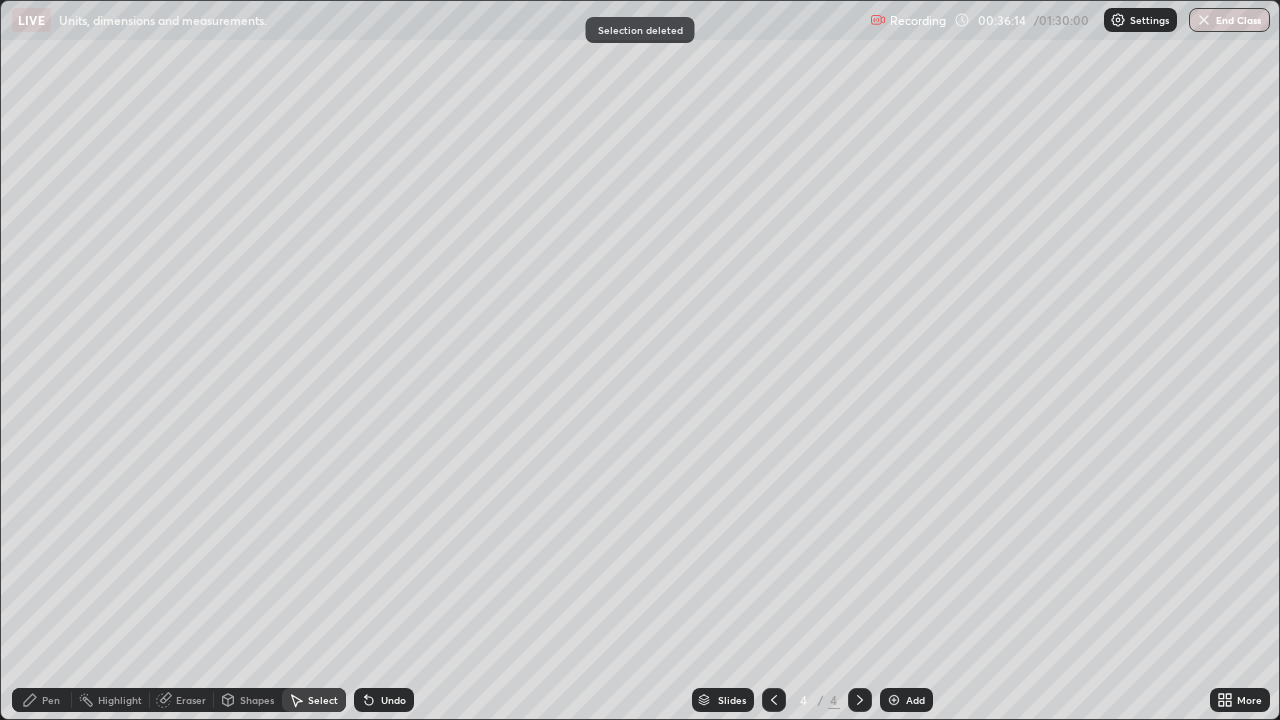 click on "Highlight" at bounding box center (120, 700) 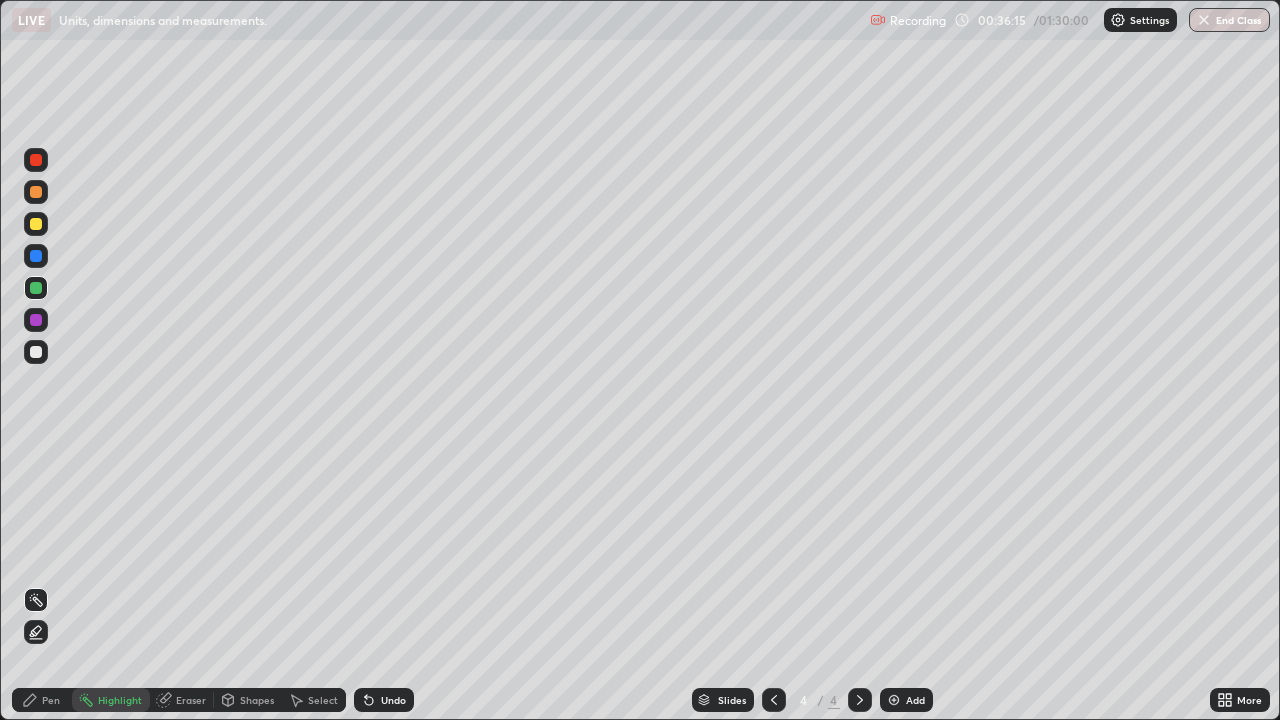 click on "Pen" at bounding box center (51, 700) 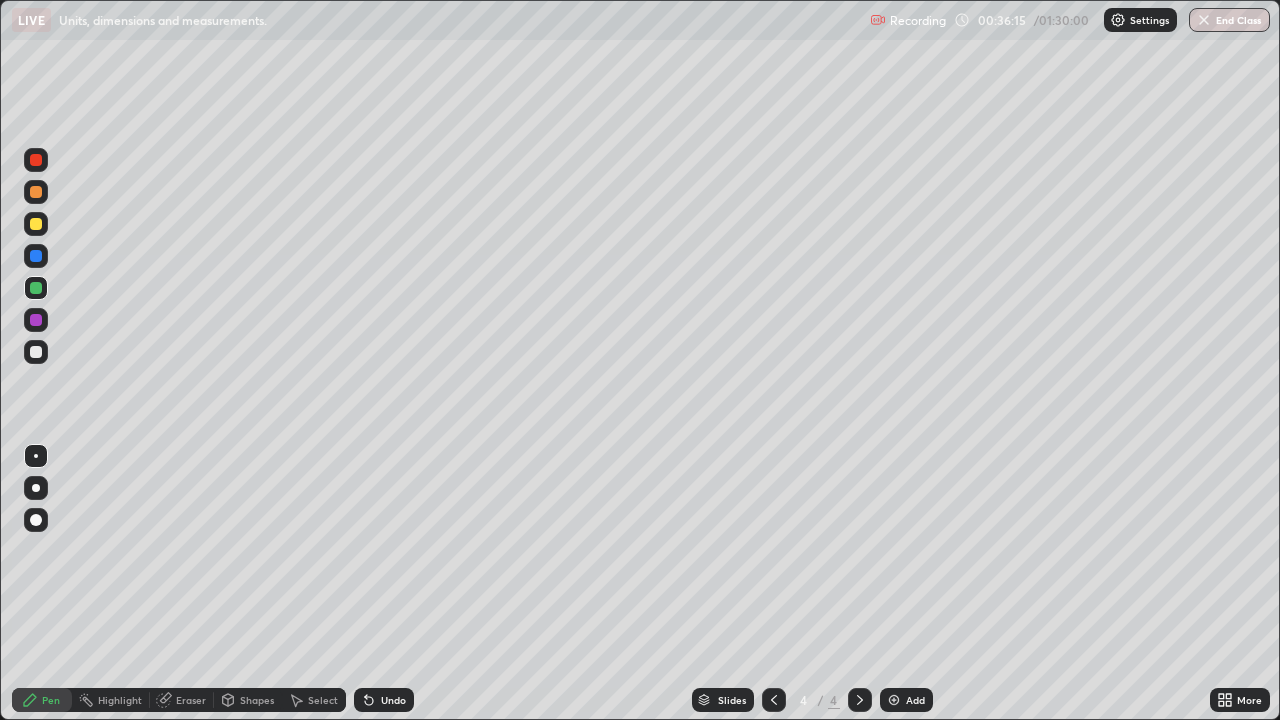click on "Eraser" at bounding box center (191, 700) 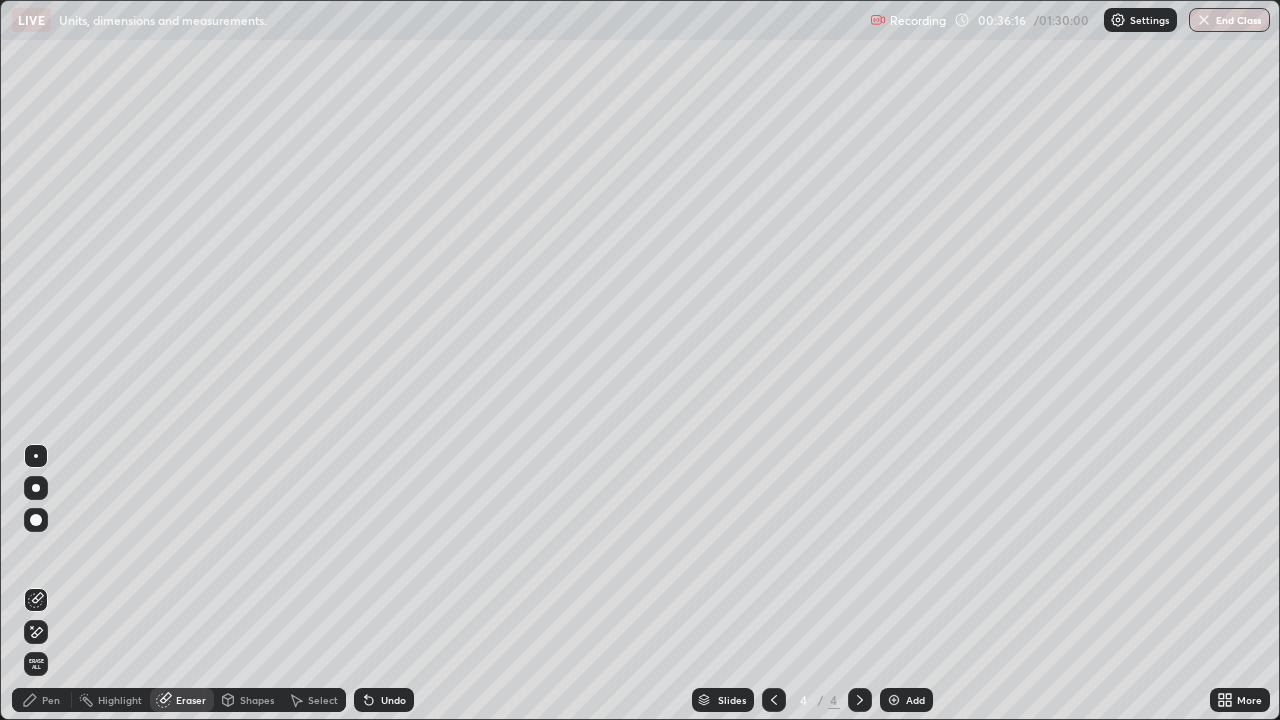 click 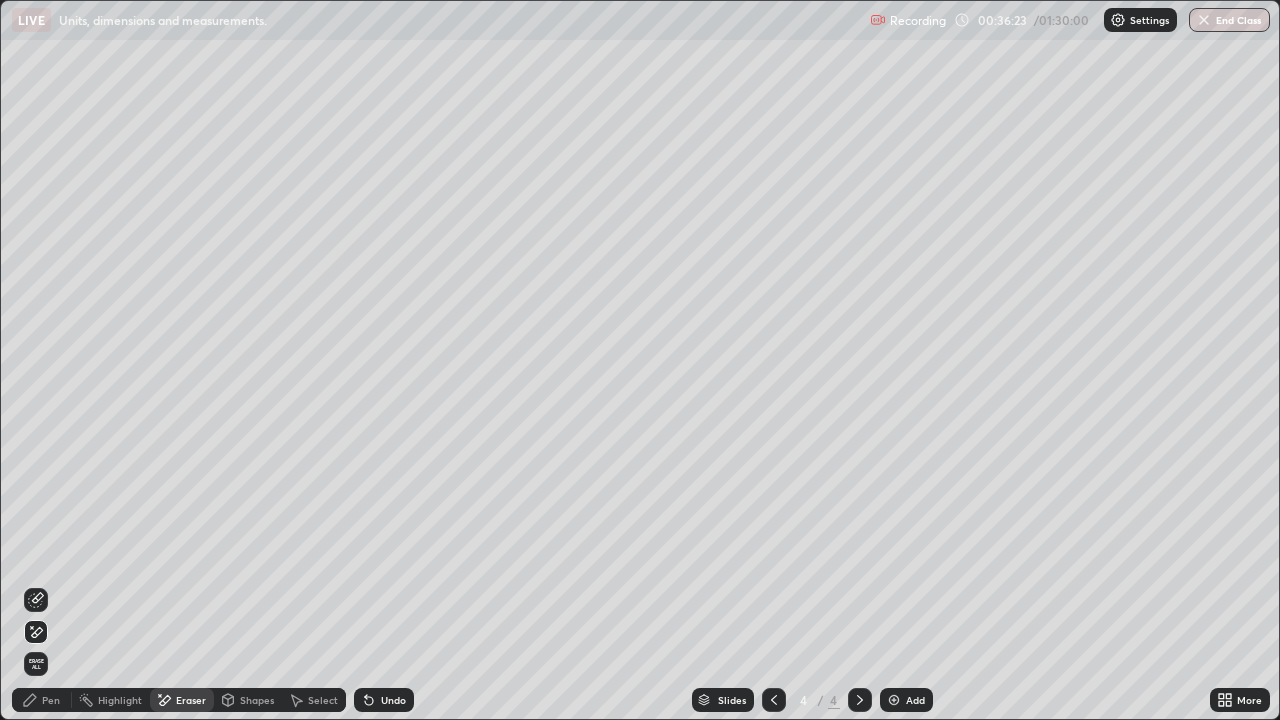click on "Pen" at bounding box center [51, 700] 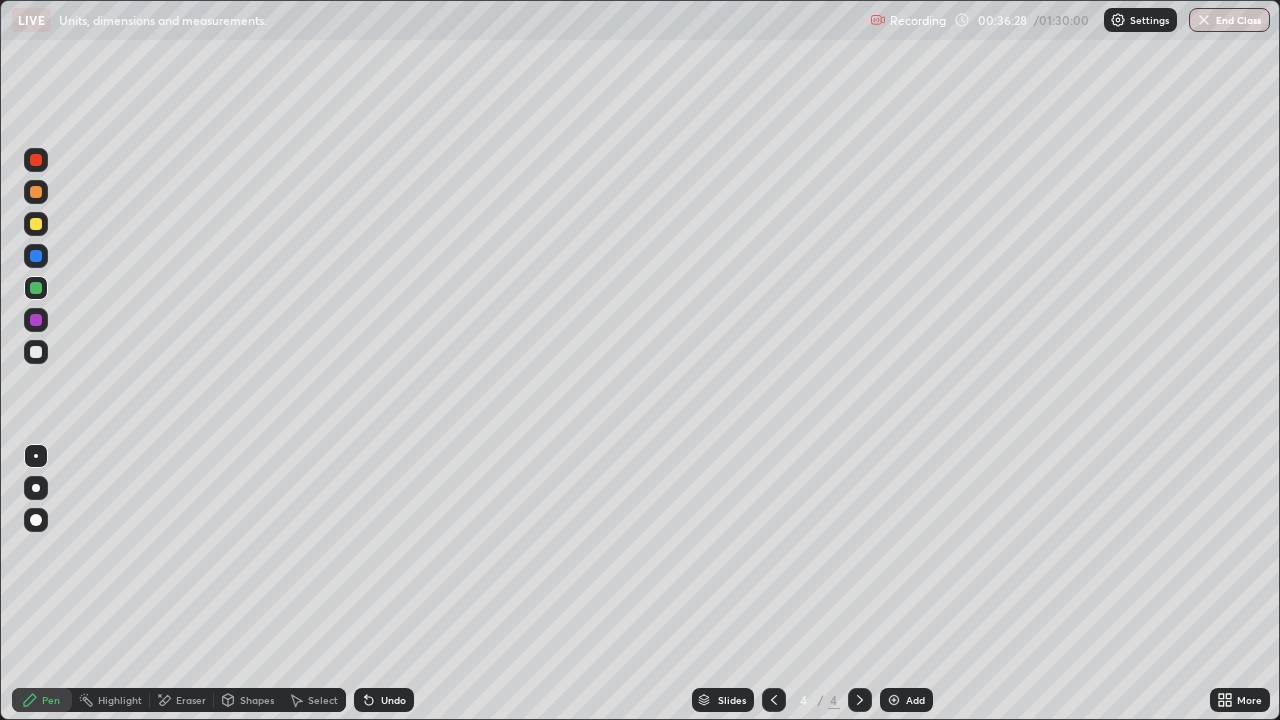 click at bounding box center (36, 352) 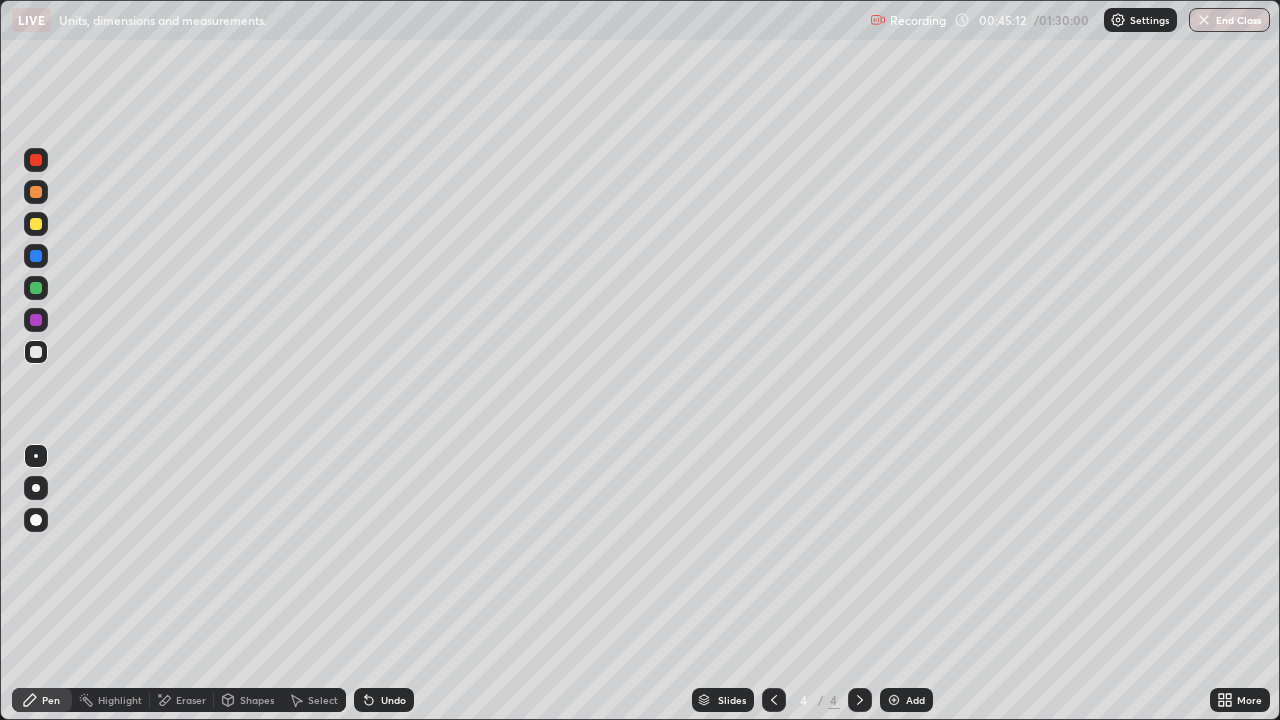 click at bounding box center (36, 224) 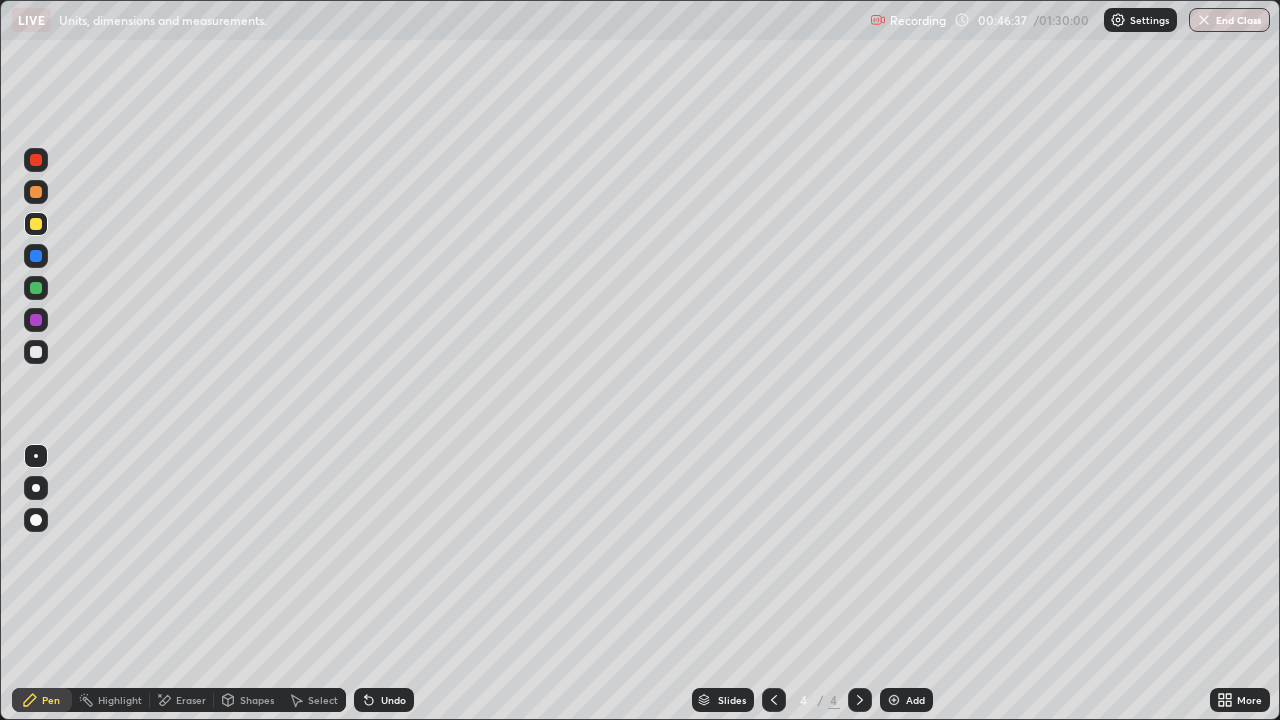 click on "Select" at bounding box center [323, 700] 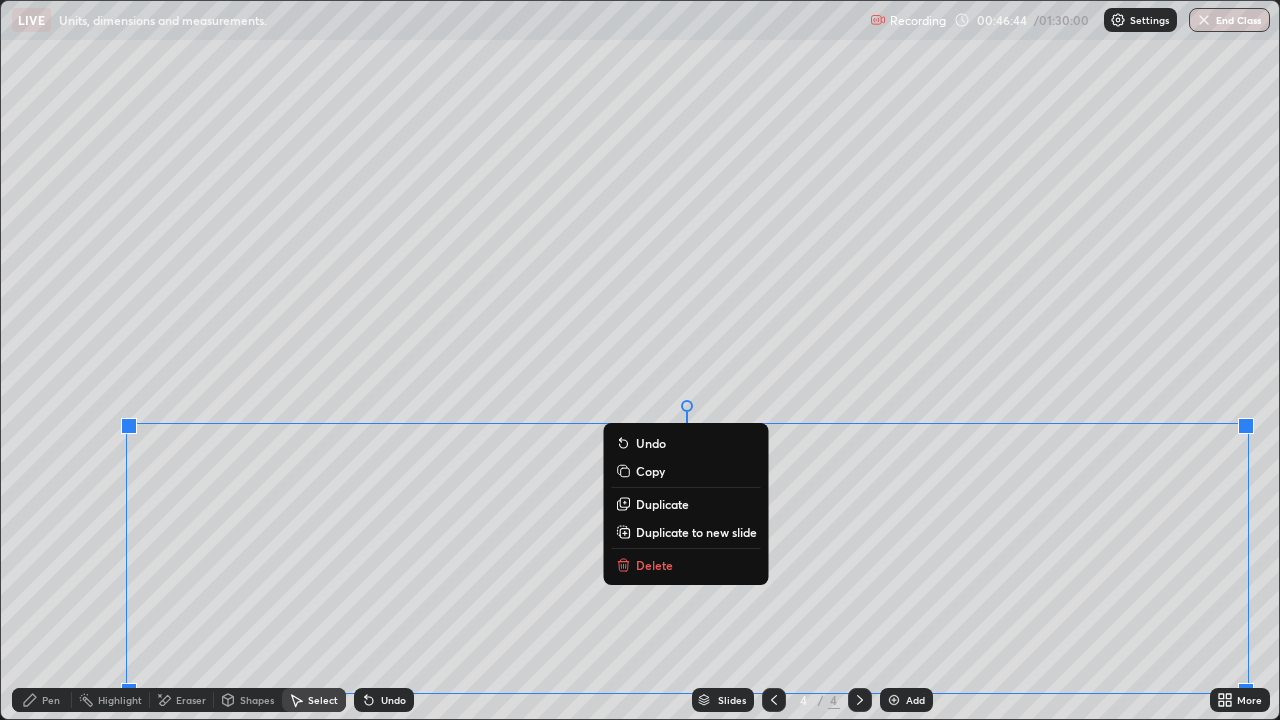 click on "Duplicate to new slide" at bounding box center (696, 532) 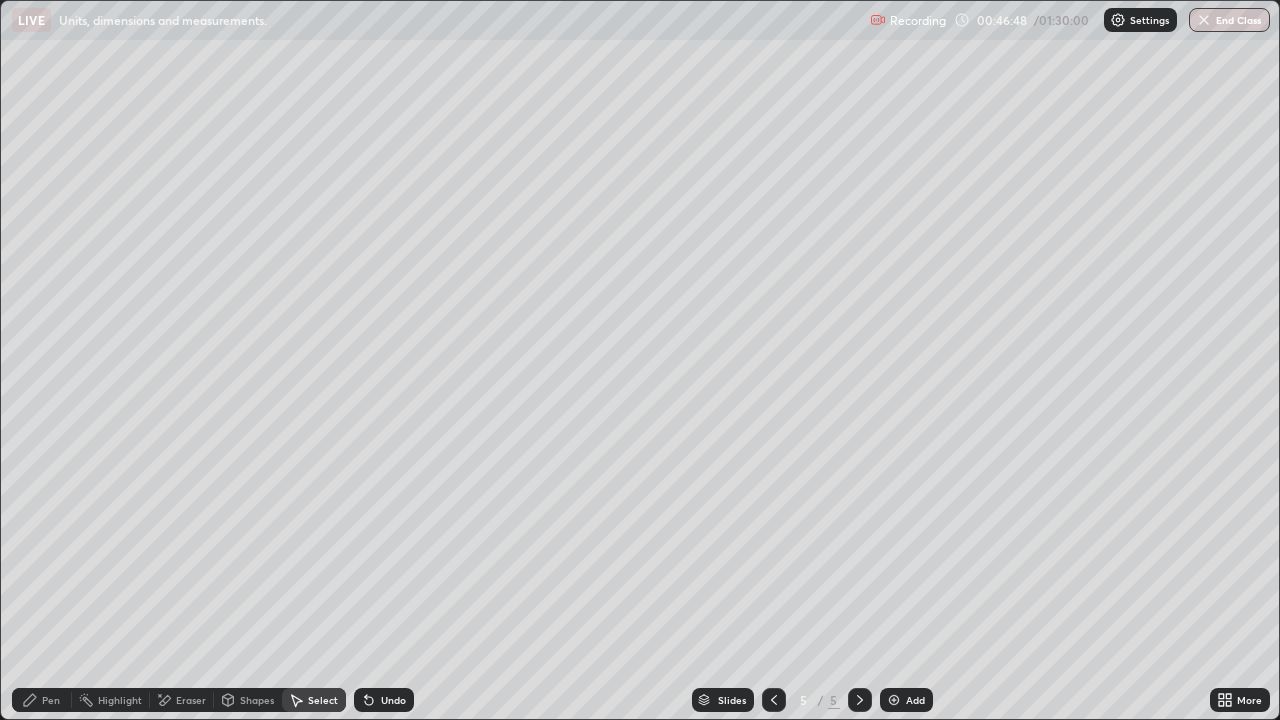 click on "Pen" at bounding box center (51, 700) 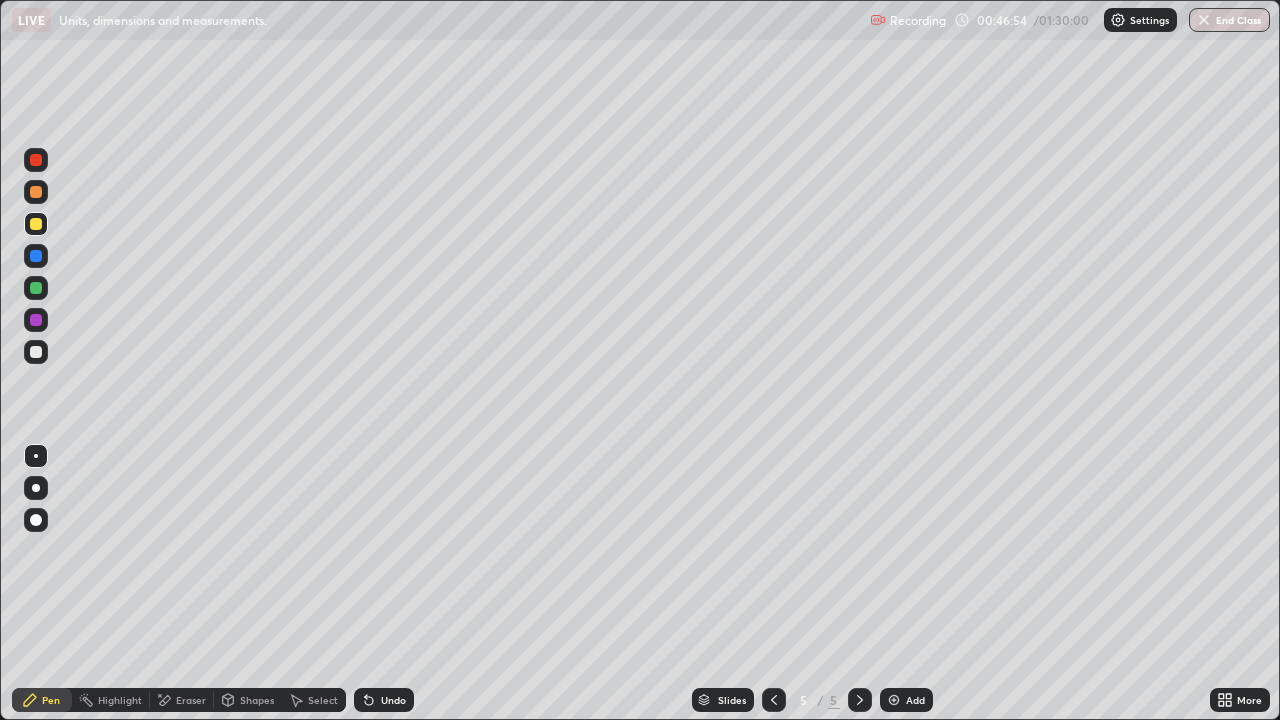 click at bounding box center [36, 352] 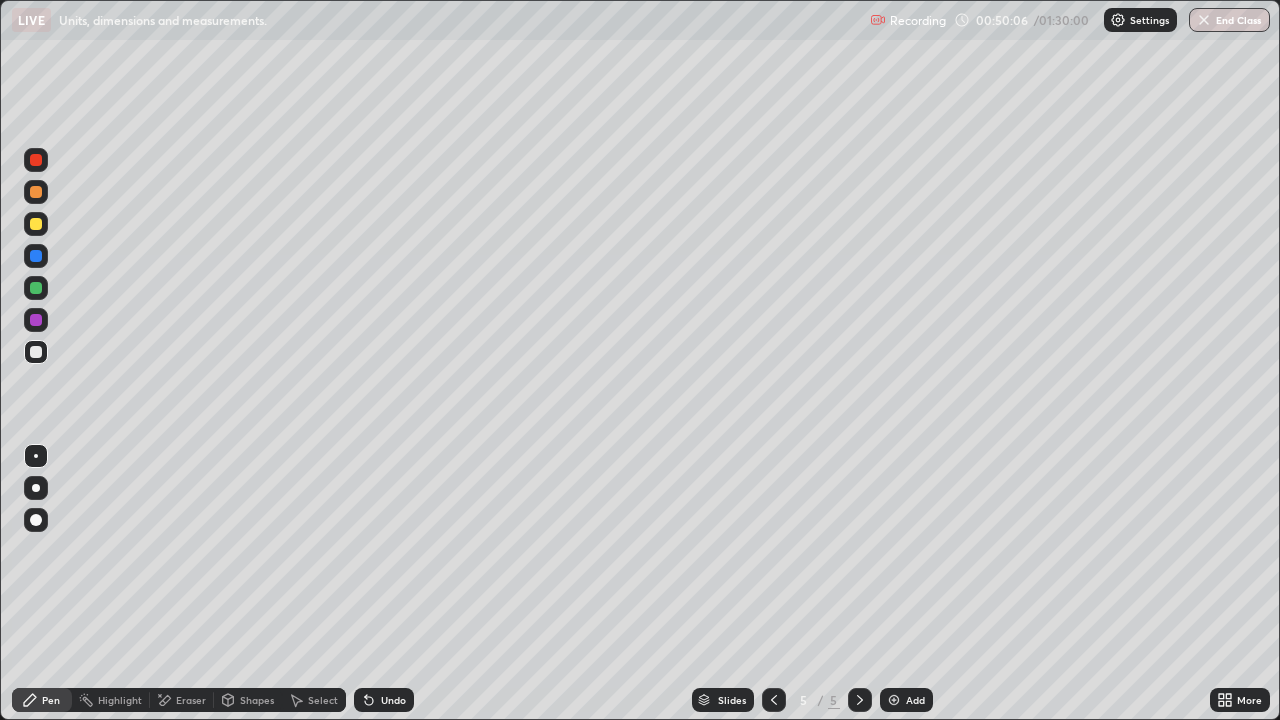 click 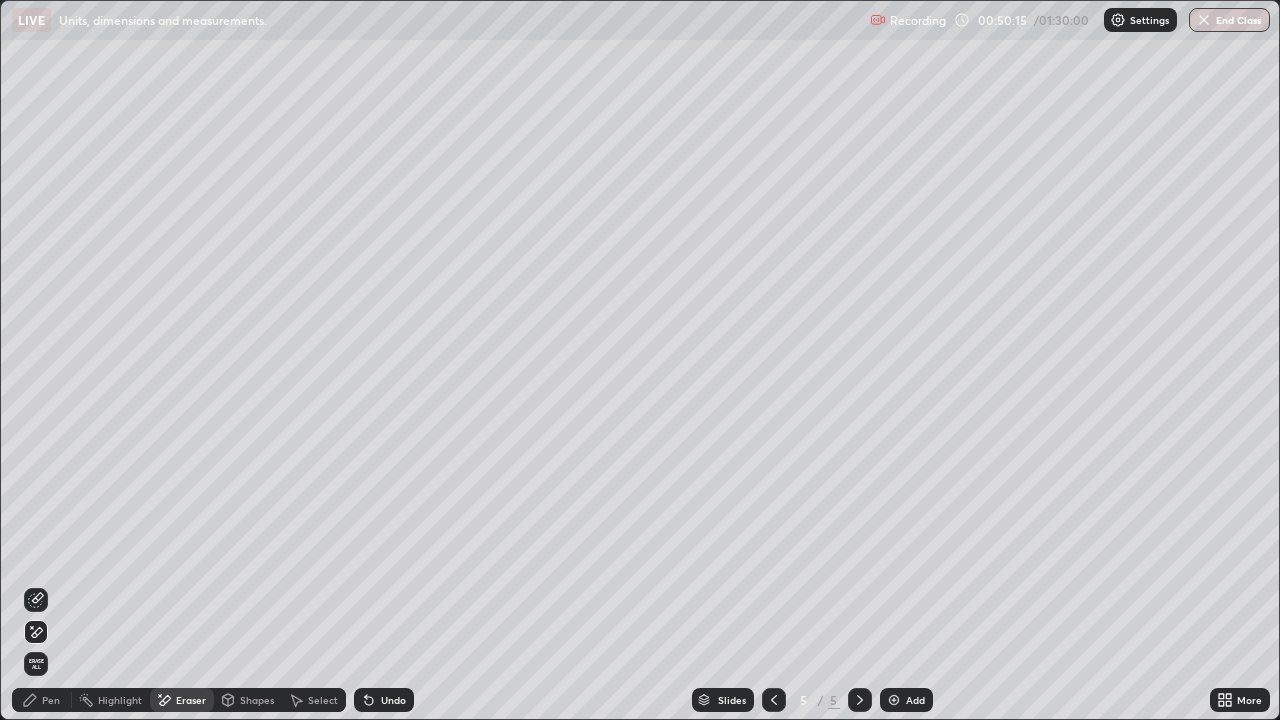click on "Pen" at bounding box center [51, 700] 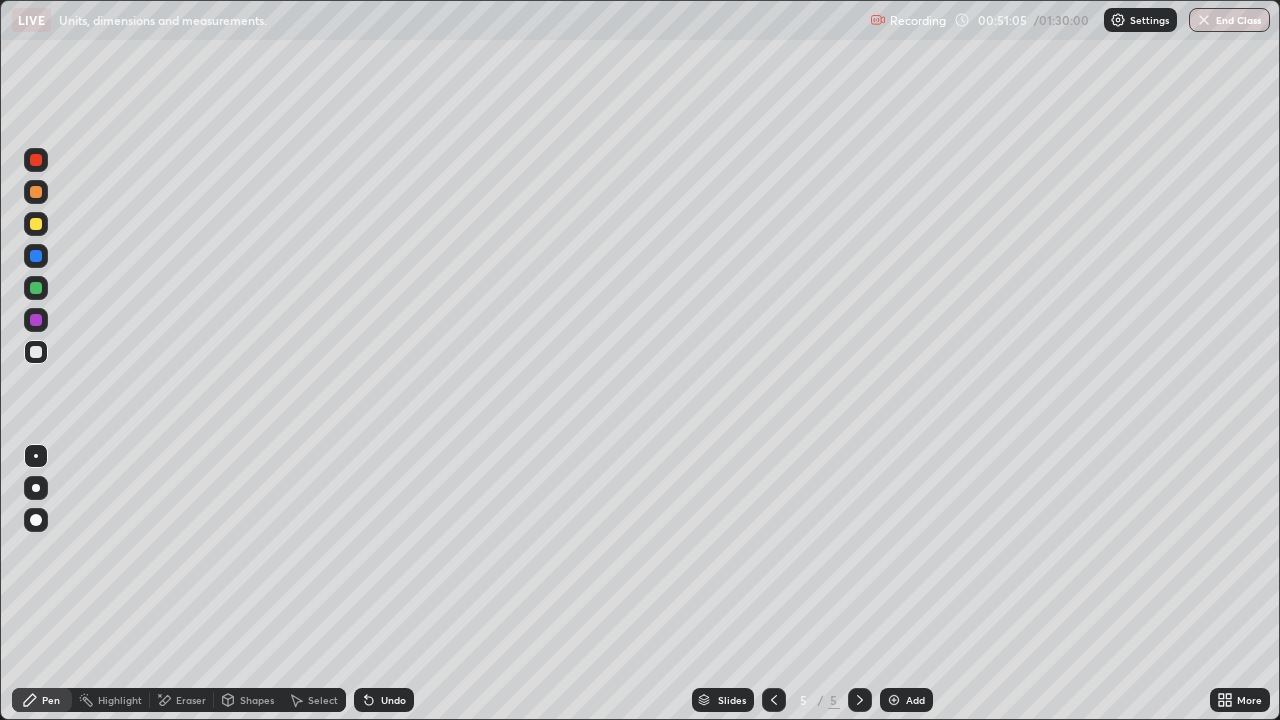 click on "Eraser" at bounding box center (182, 700) 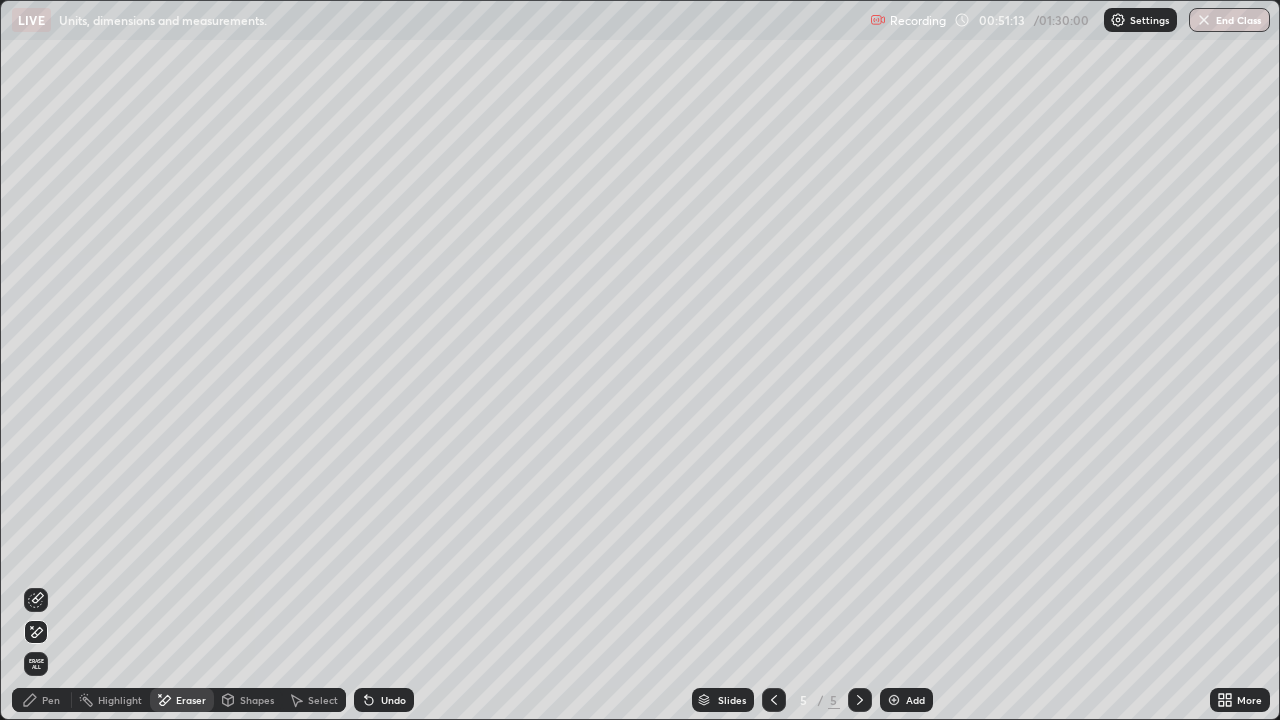 click on "Pen" at bounding box center [51, 700] 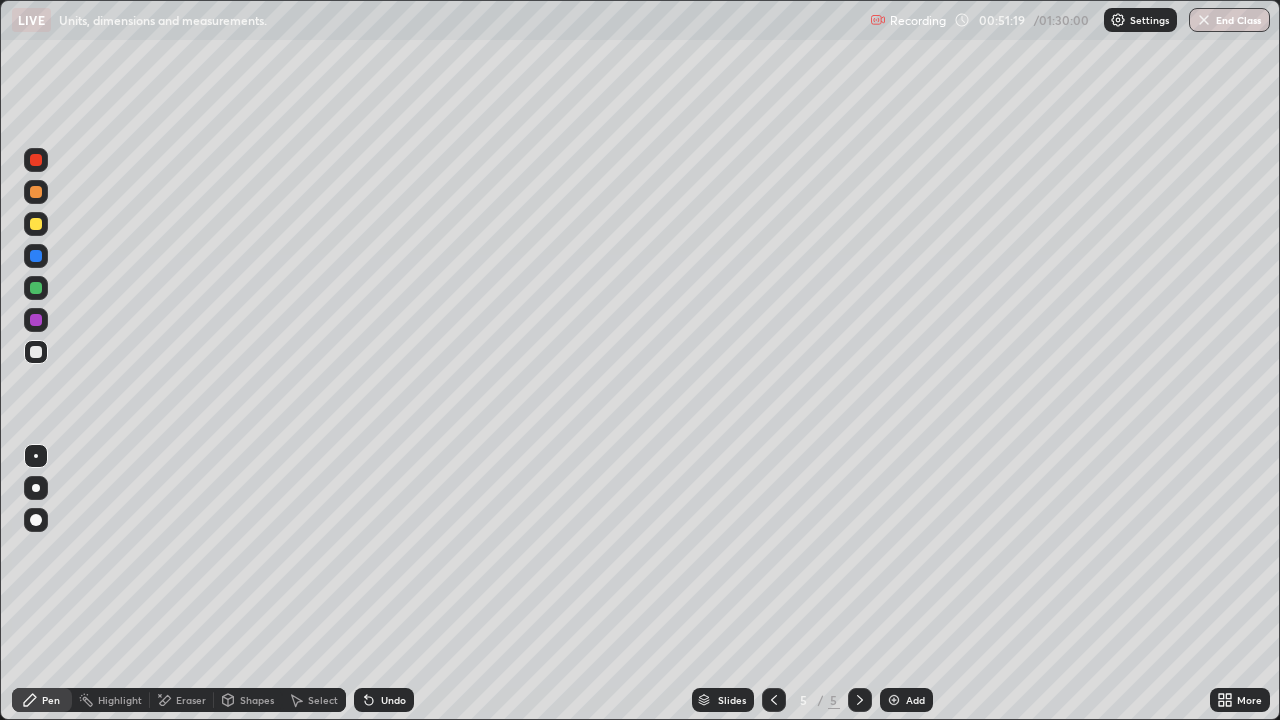 click on "Undo" at bounding box center (393, 700) 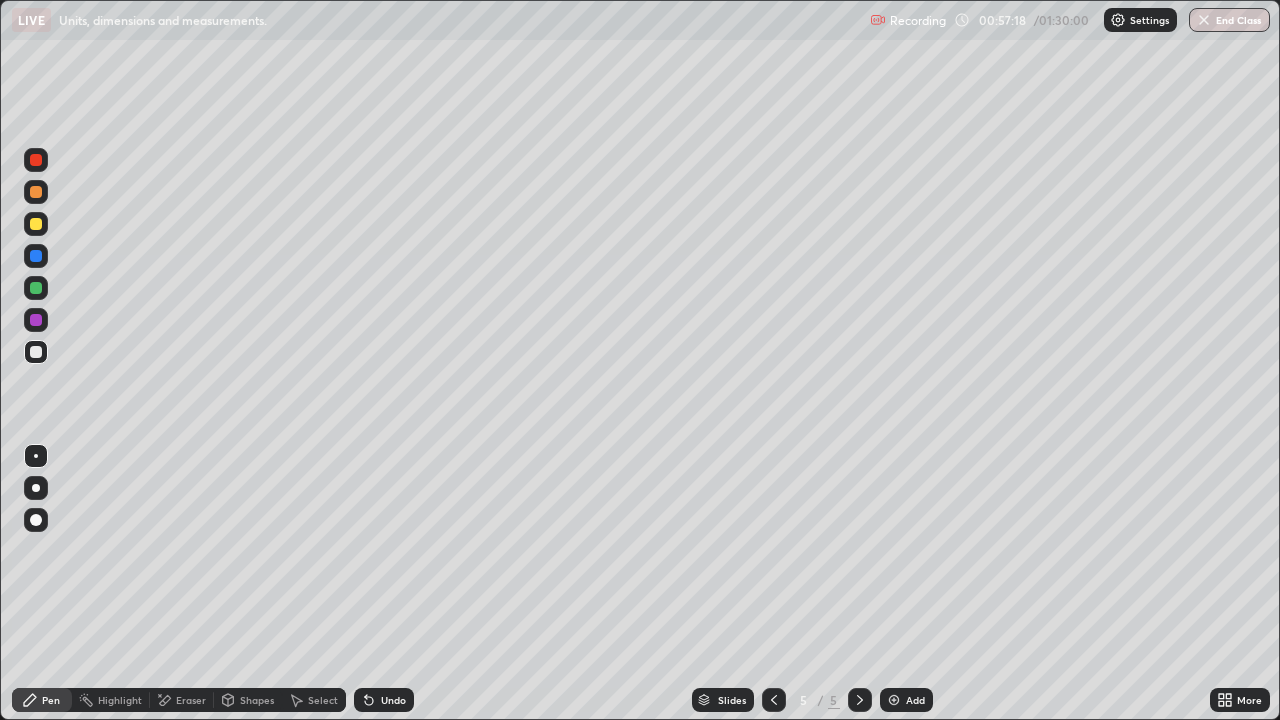 click at bounding box center [894, 700] 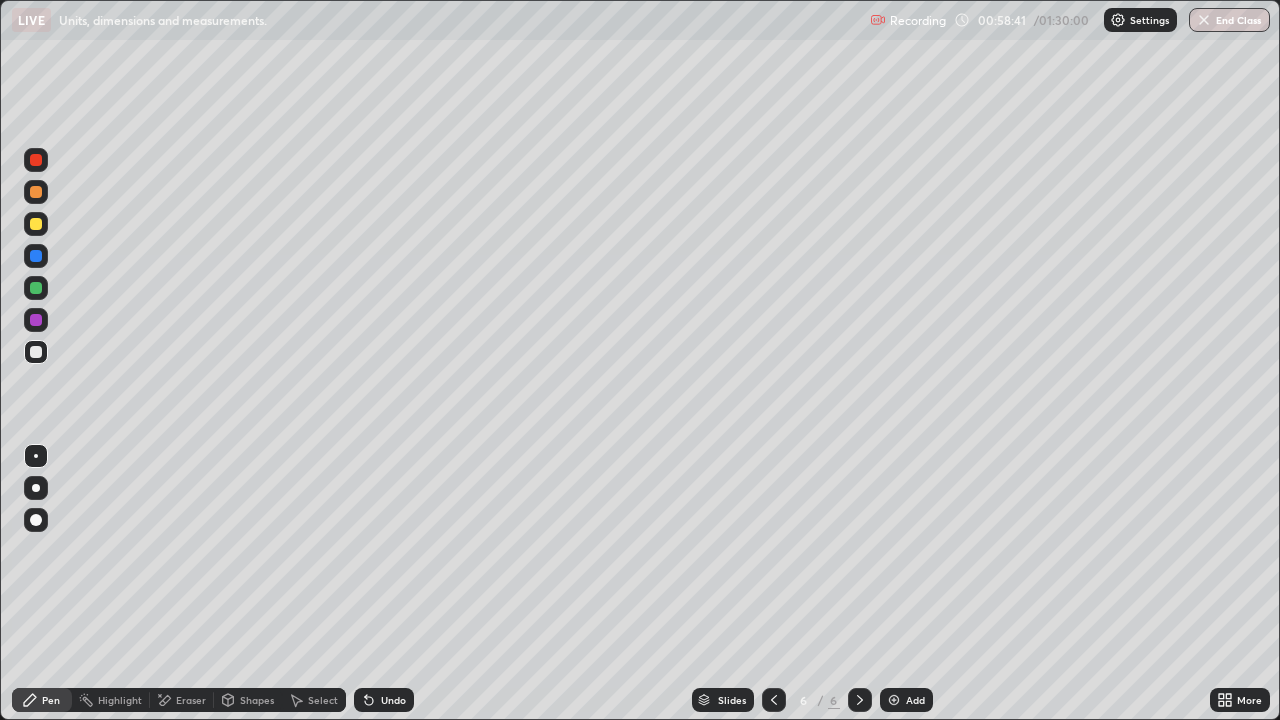 click 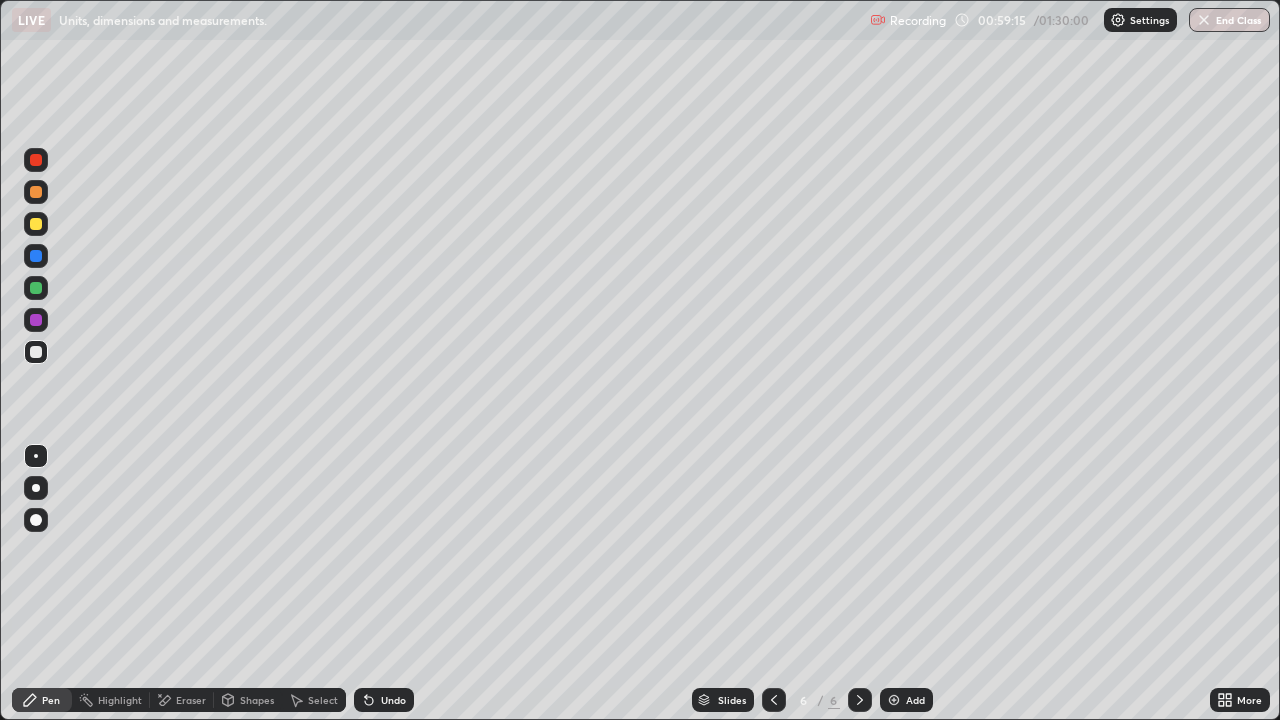 click 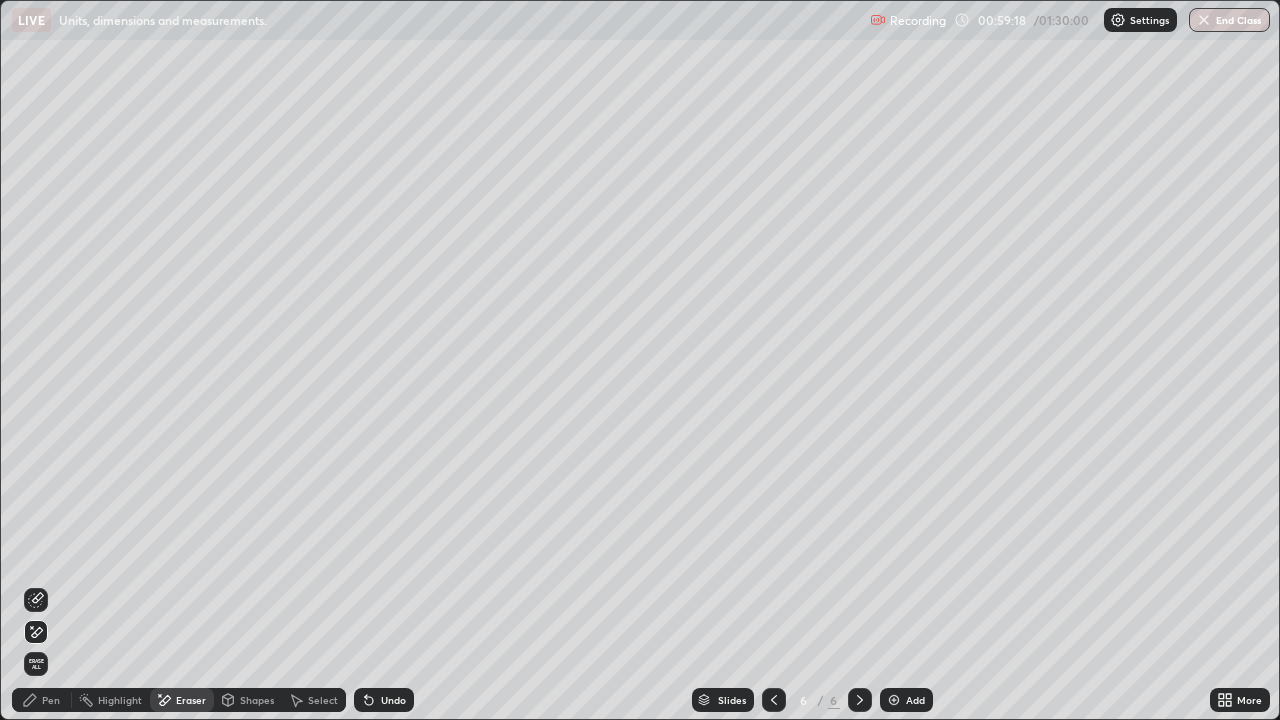 click 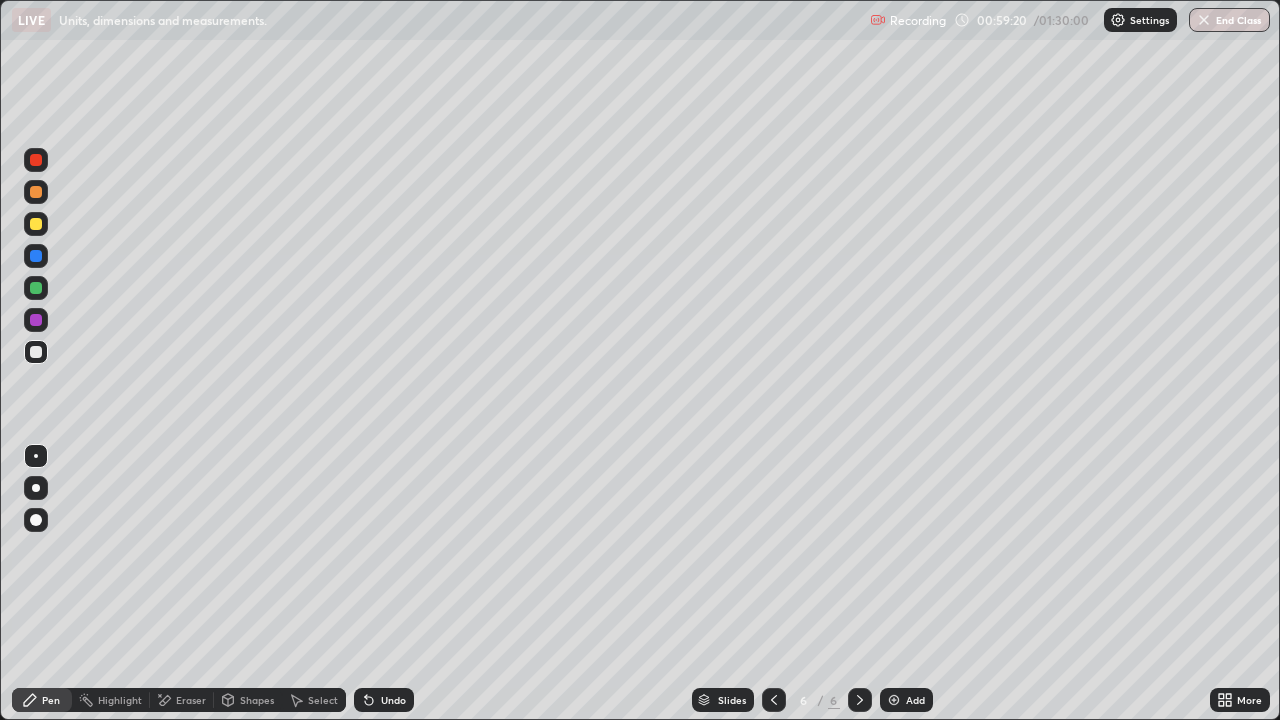 click on "Eraser" at bounding box center [191, 700] 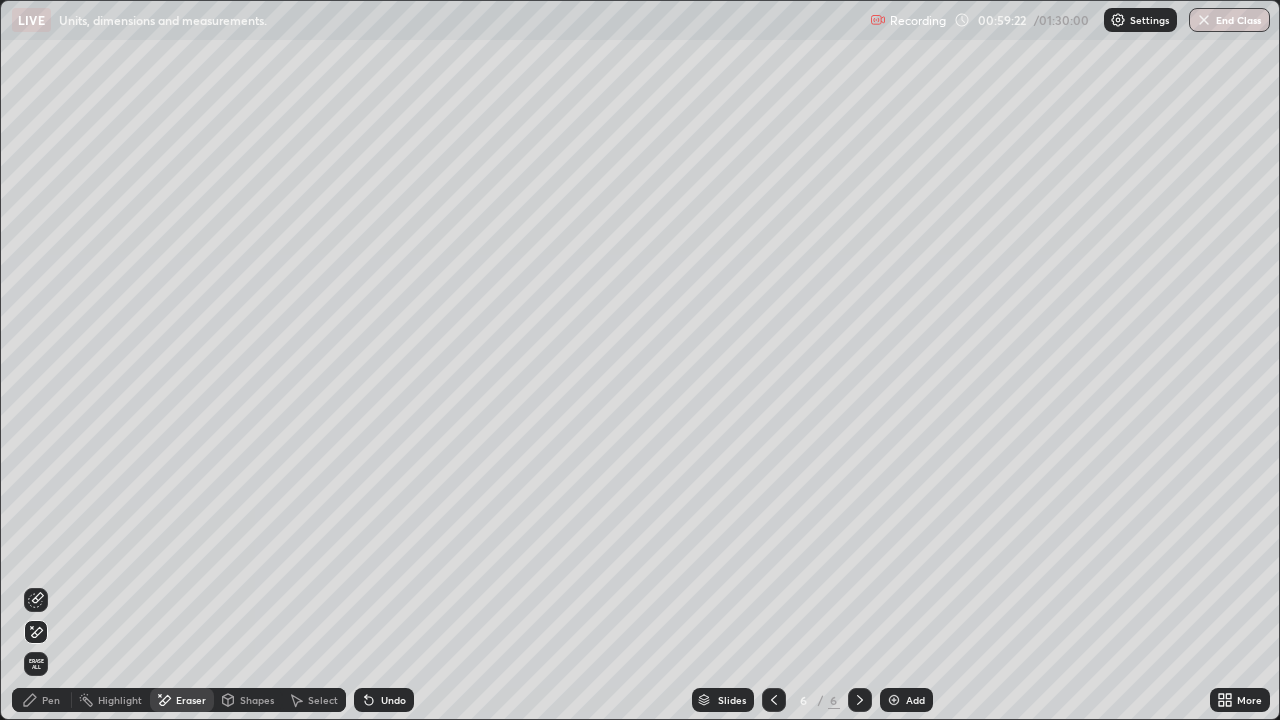 click on "Pen" at bounding box center (42, 700) 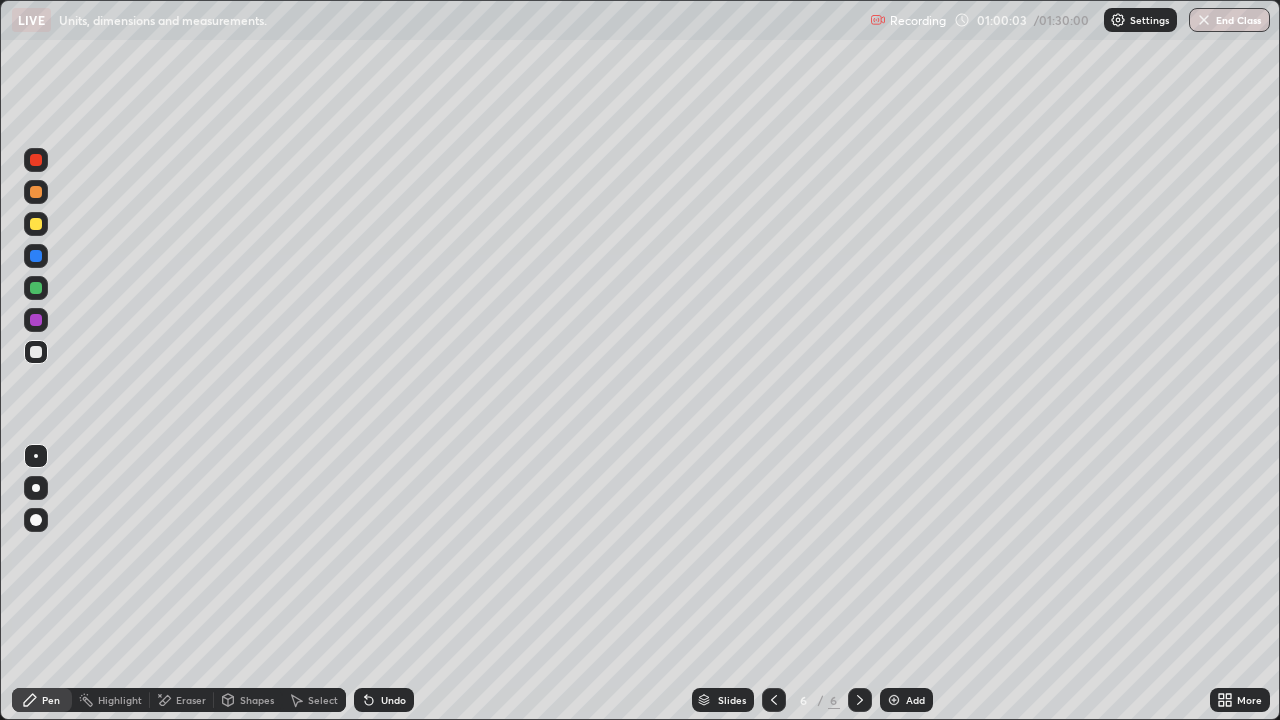 click on "Eraser" at bounding box center [182, 700] 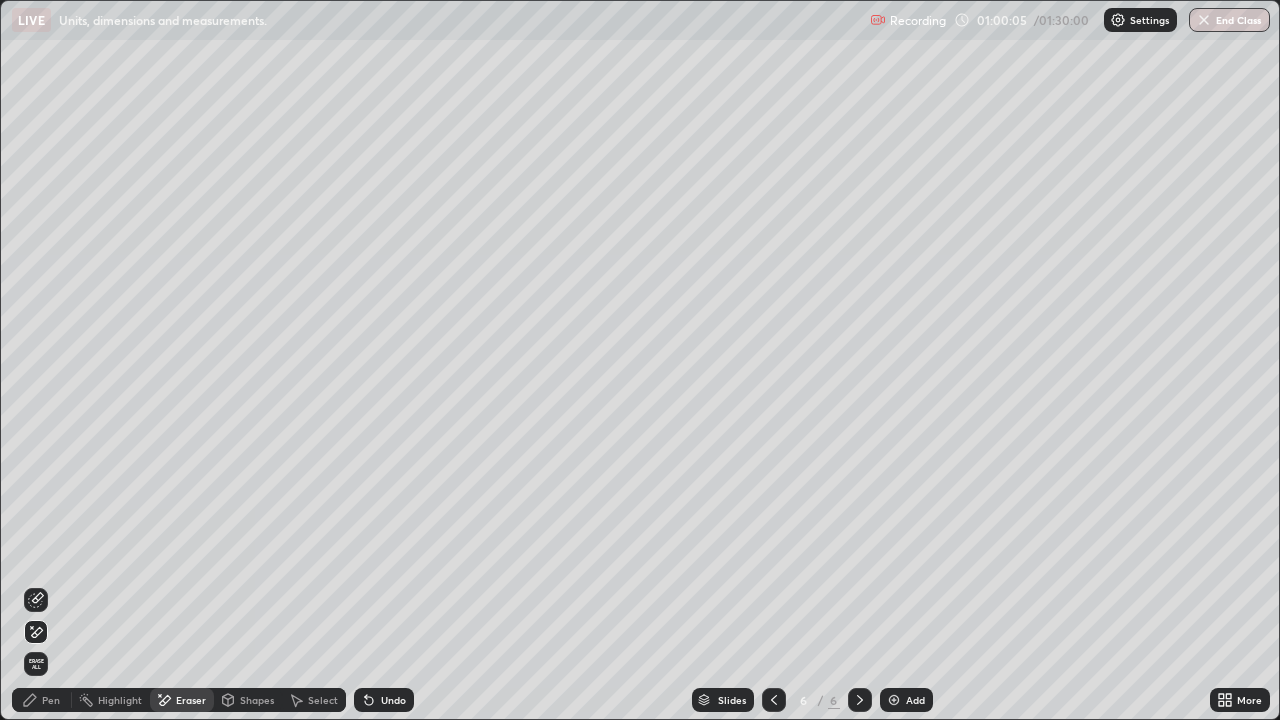 click on "Pen" at bounding box center (42, 700) 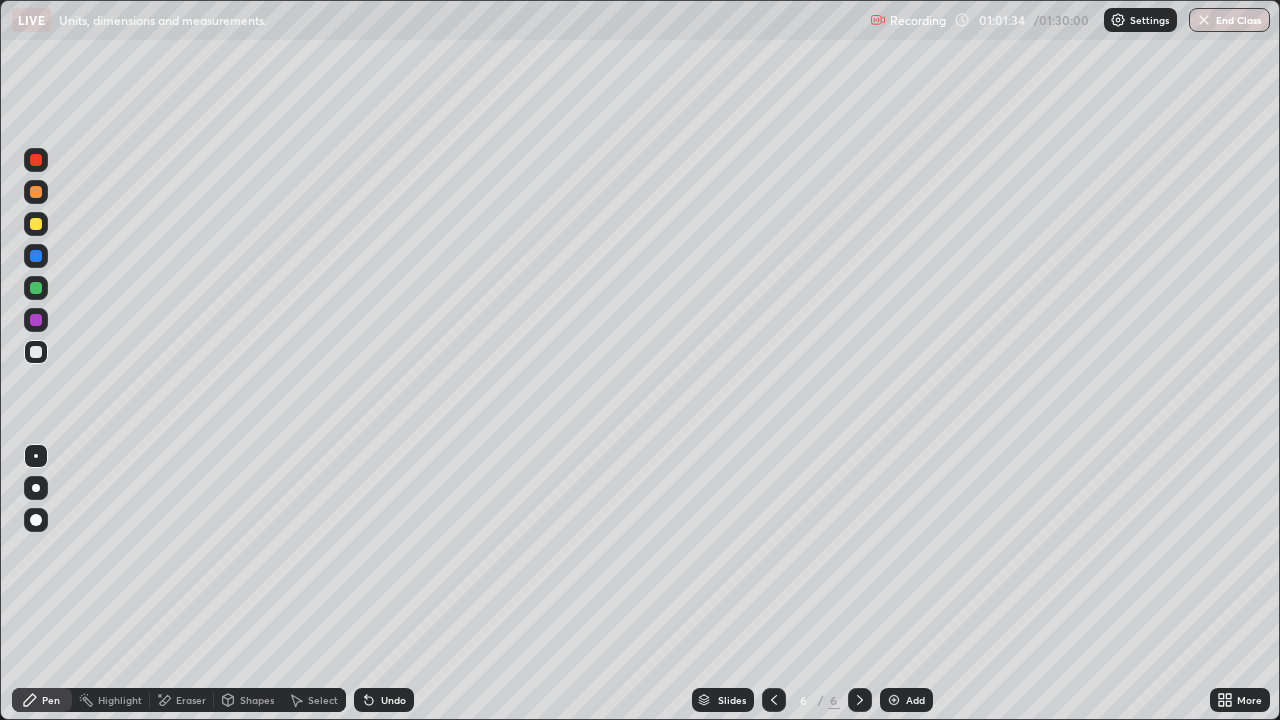 click on "Undo" at bounding box center [393, 700] 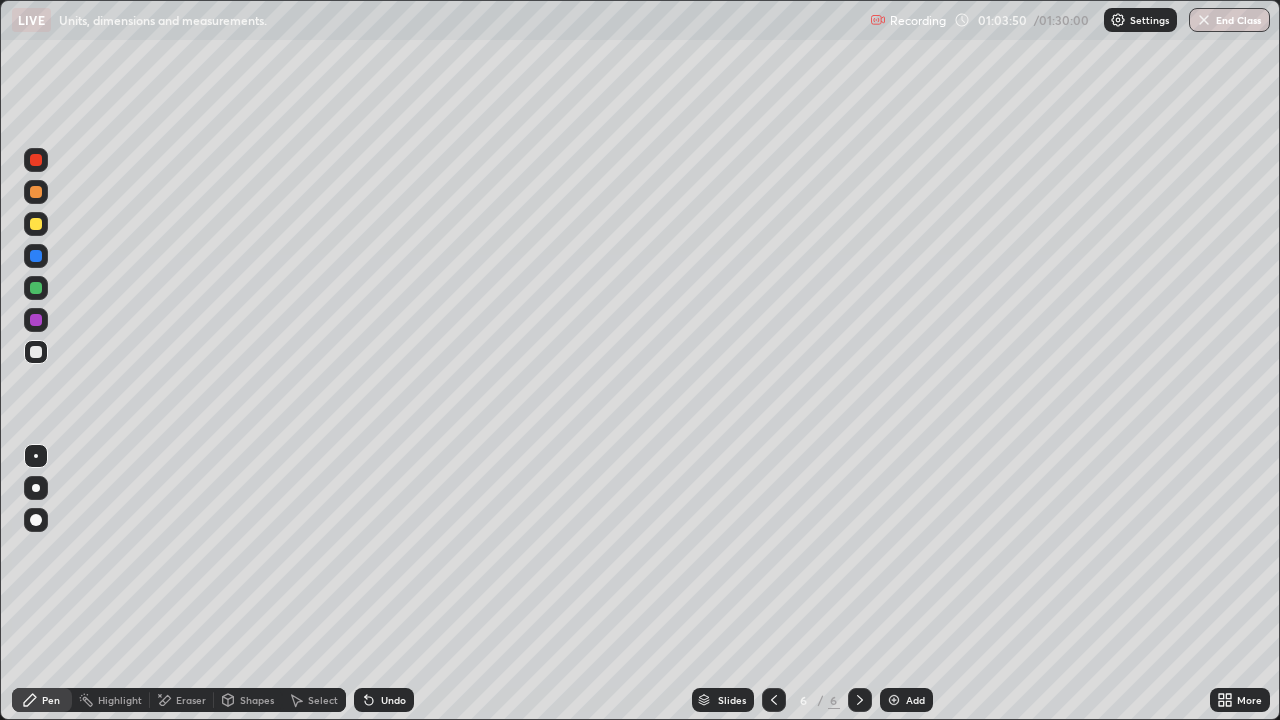 click on "Eraser" at bounding box center [191, 700] 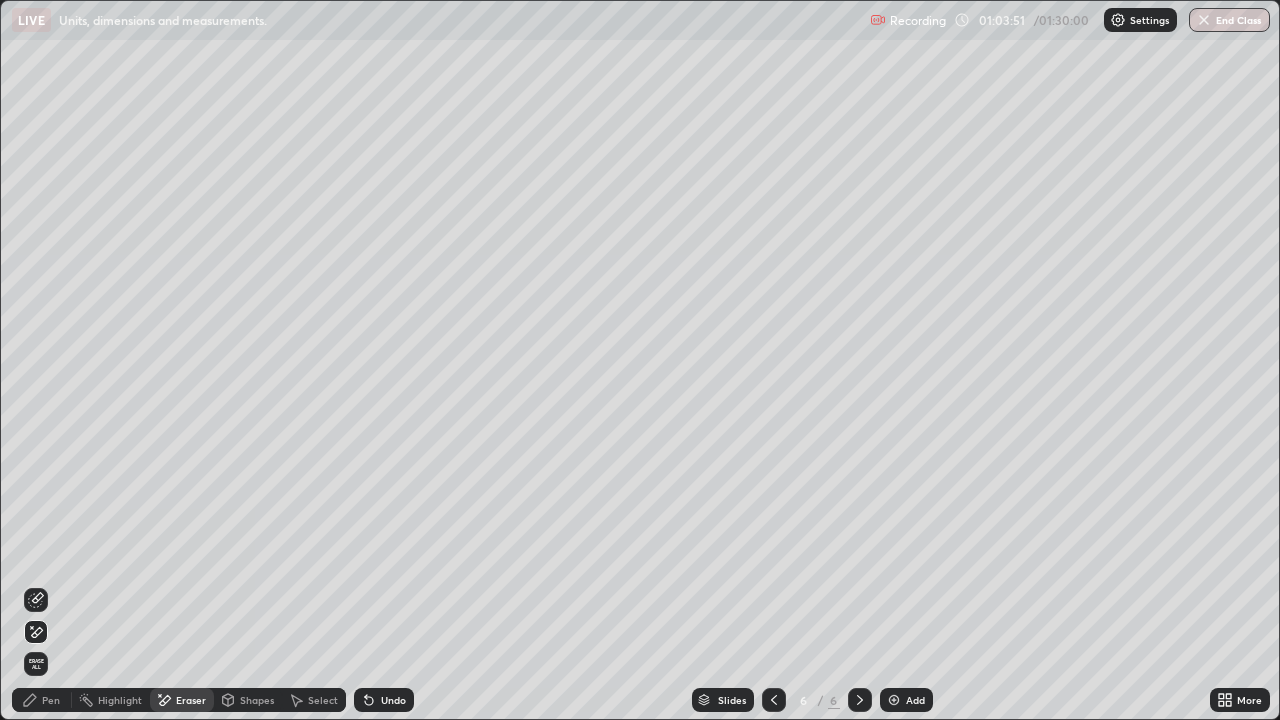 click 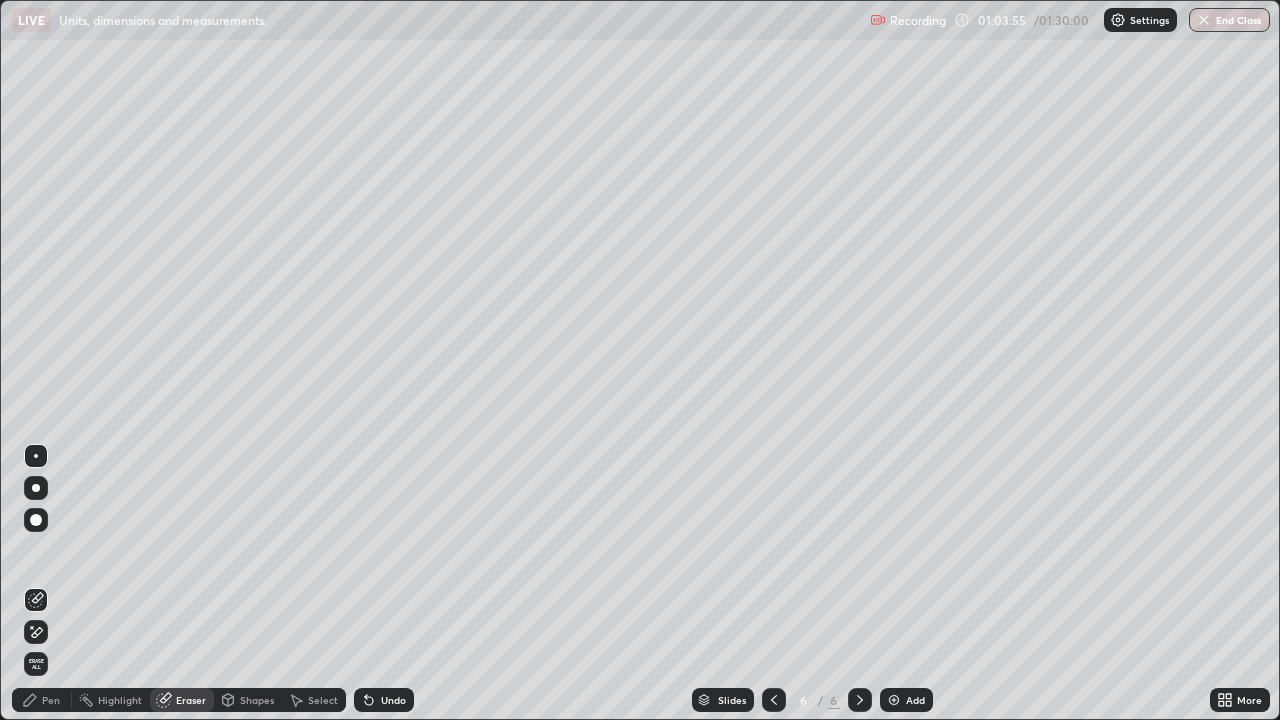 click on "Pen" at bounding box center (42, 700) 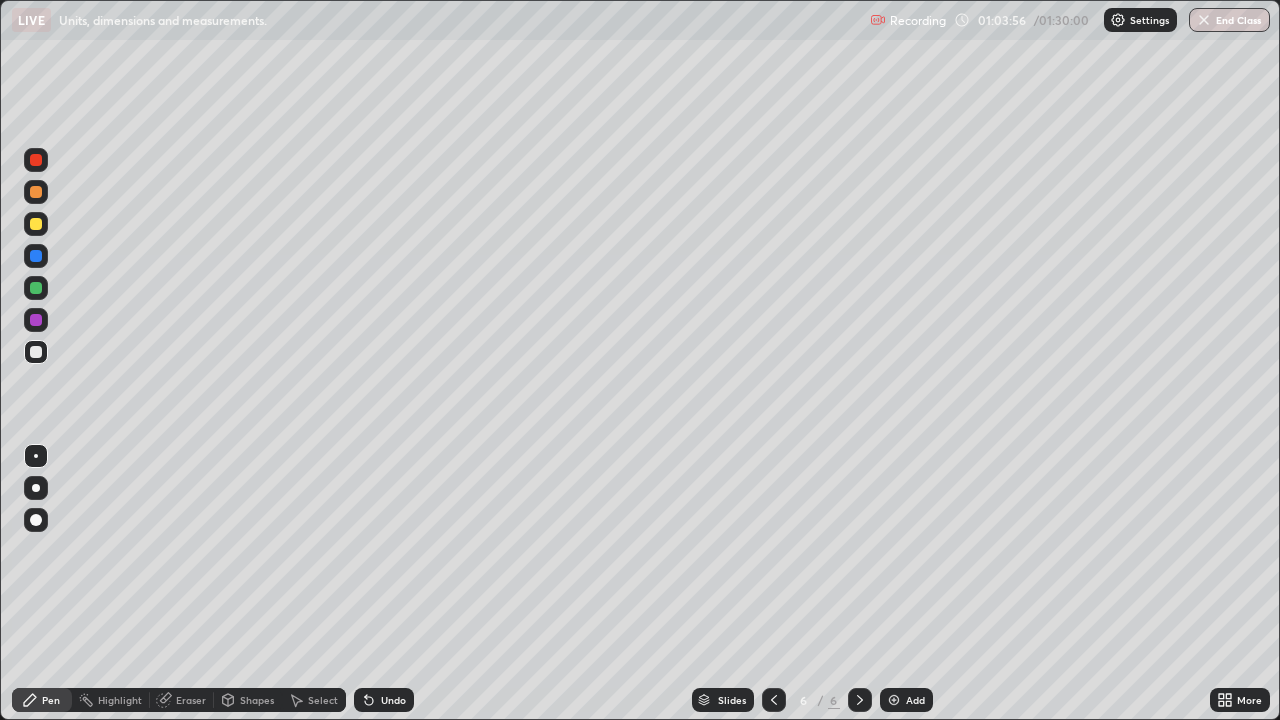 click at bounding box center (36, 352) 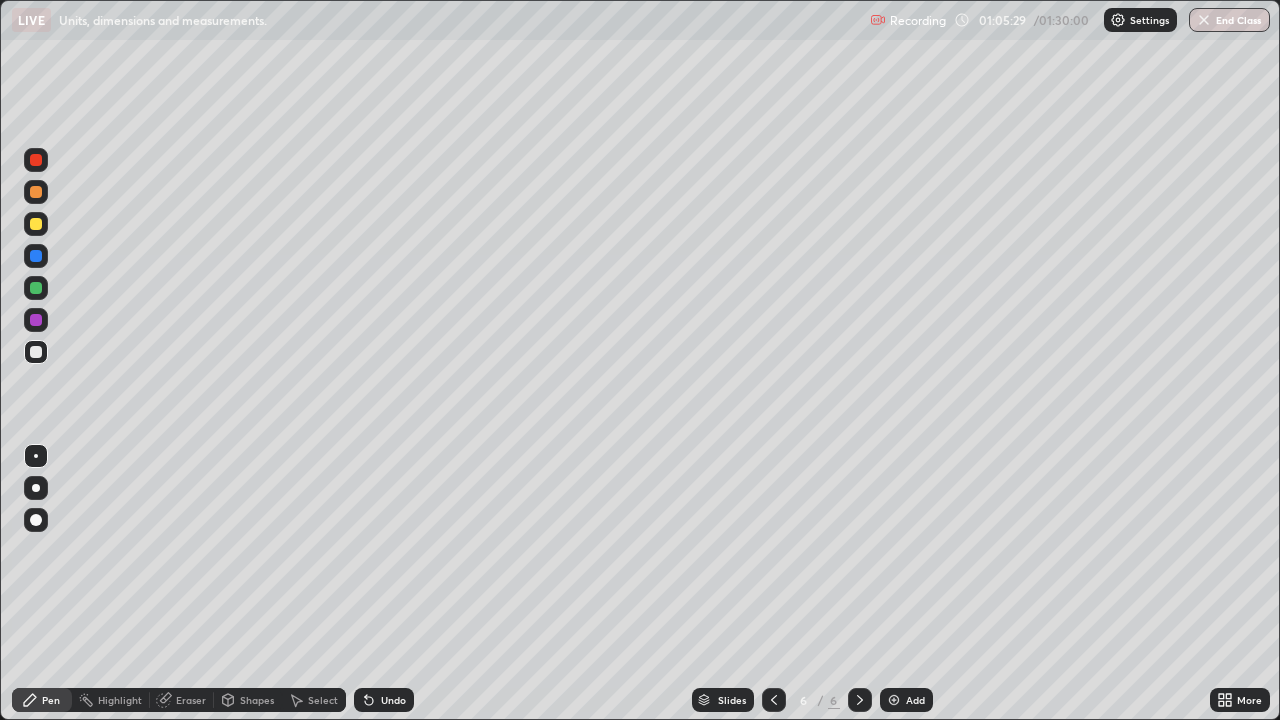 click at bounding box center [36, 256] 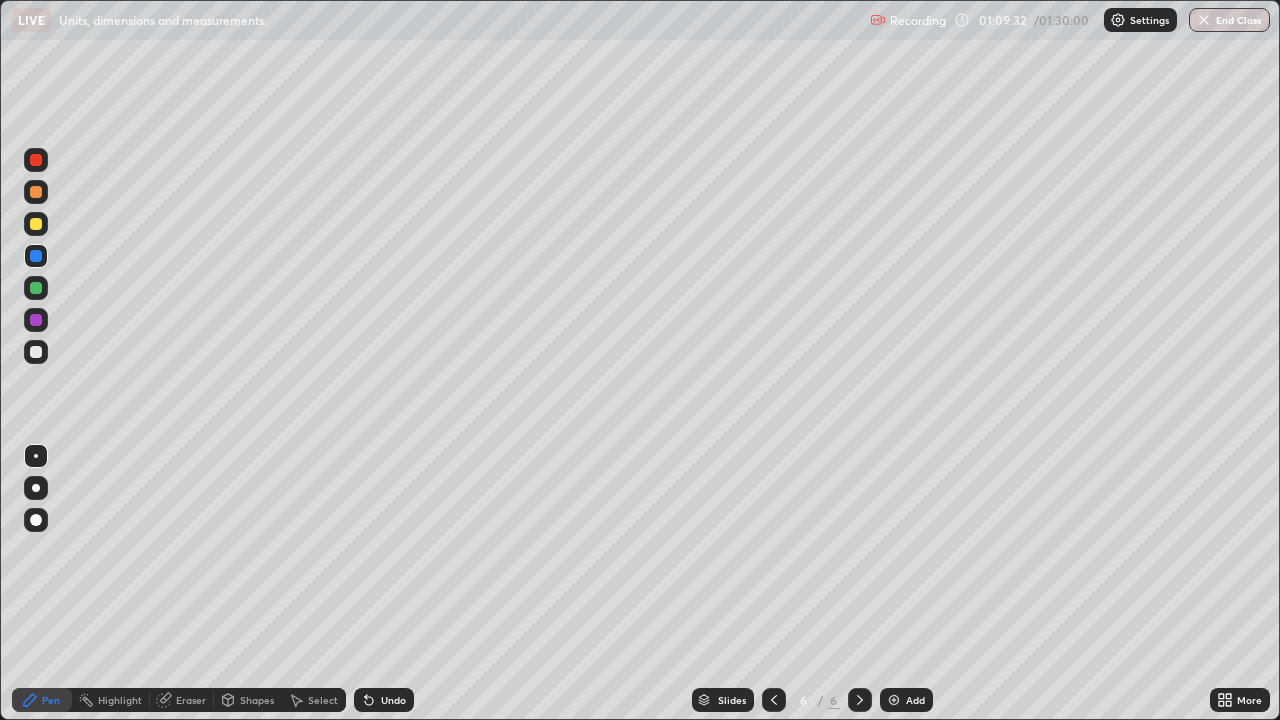 click at bounding box center (894, 700) 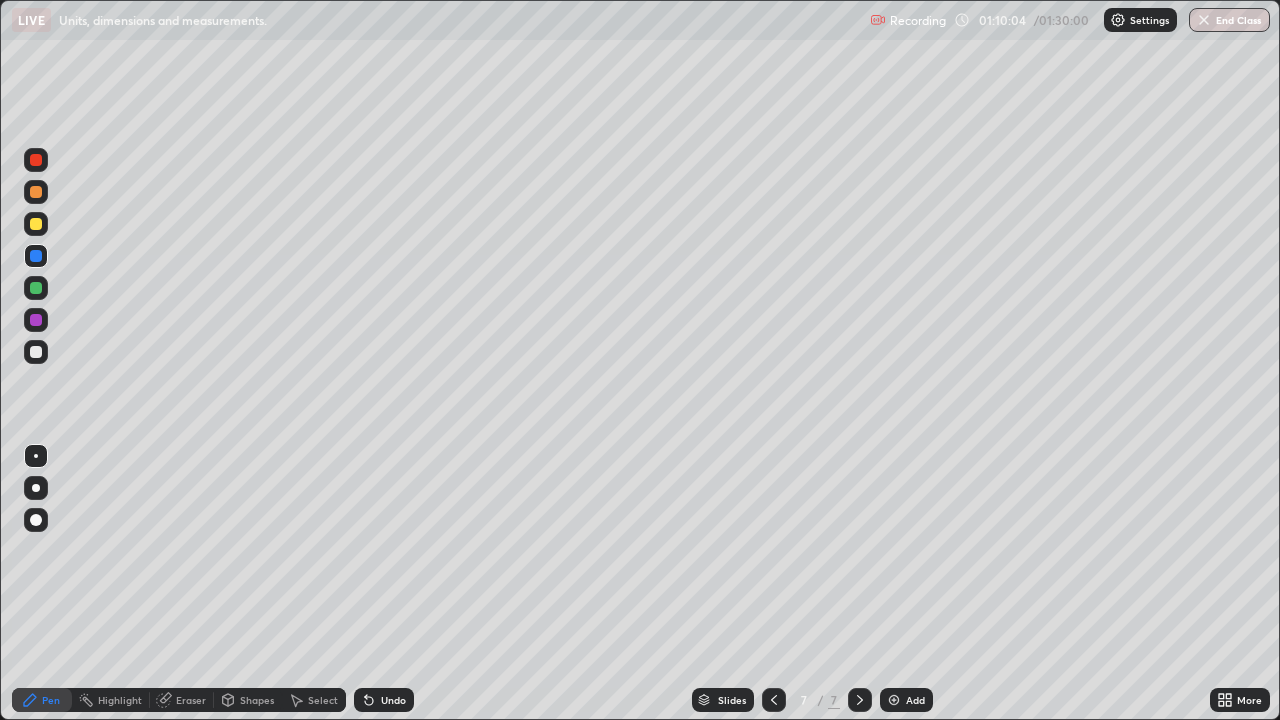 click 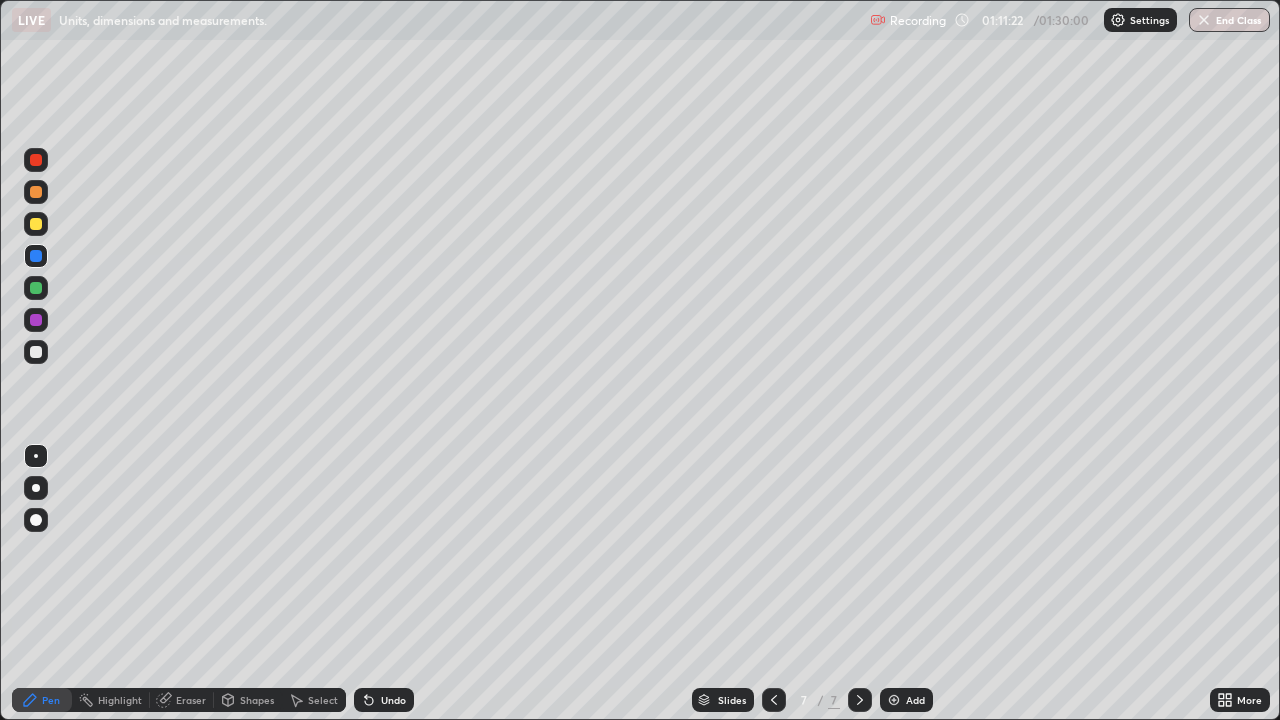 click on "Eraser" at bounding box center (182, 700) 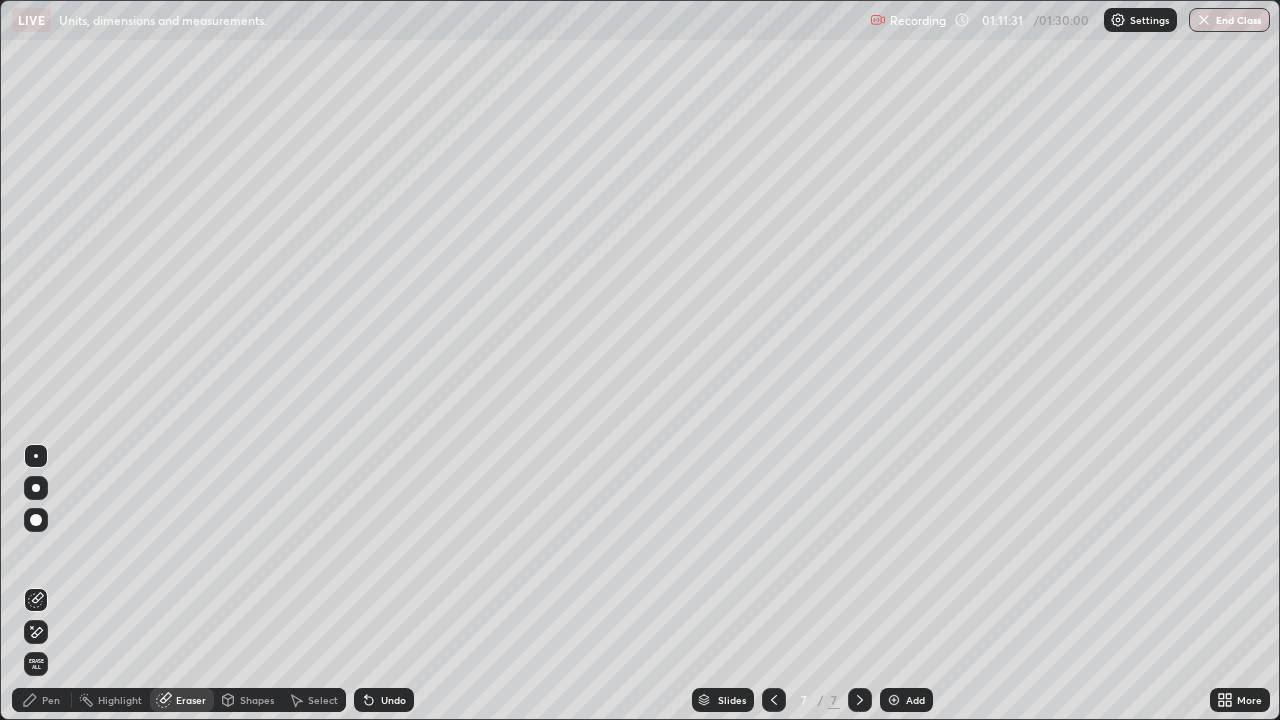 click on "Pen" at bounding box center [51, 700] 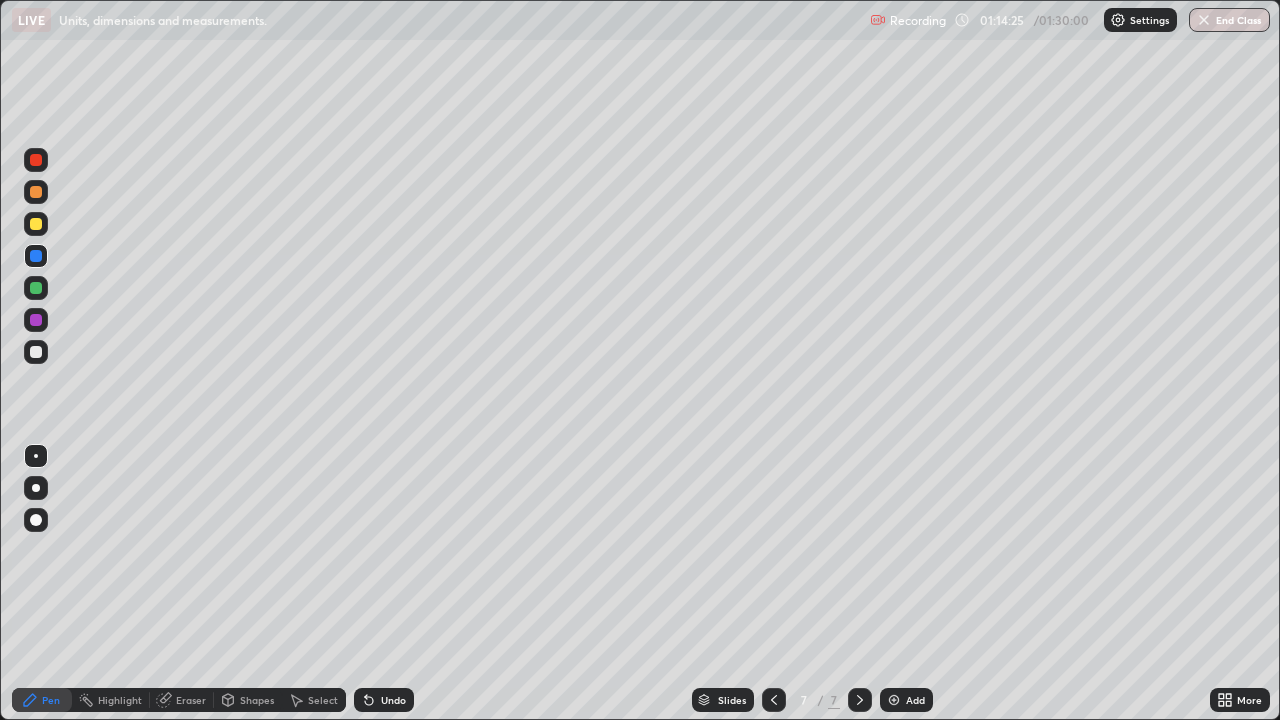 click on "Undo" at bounding box center (393, 700) 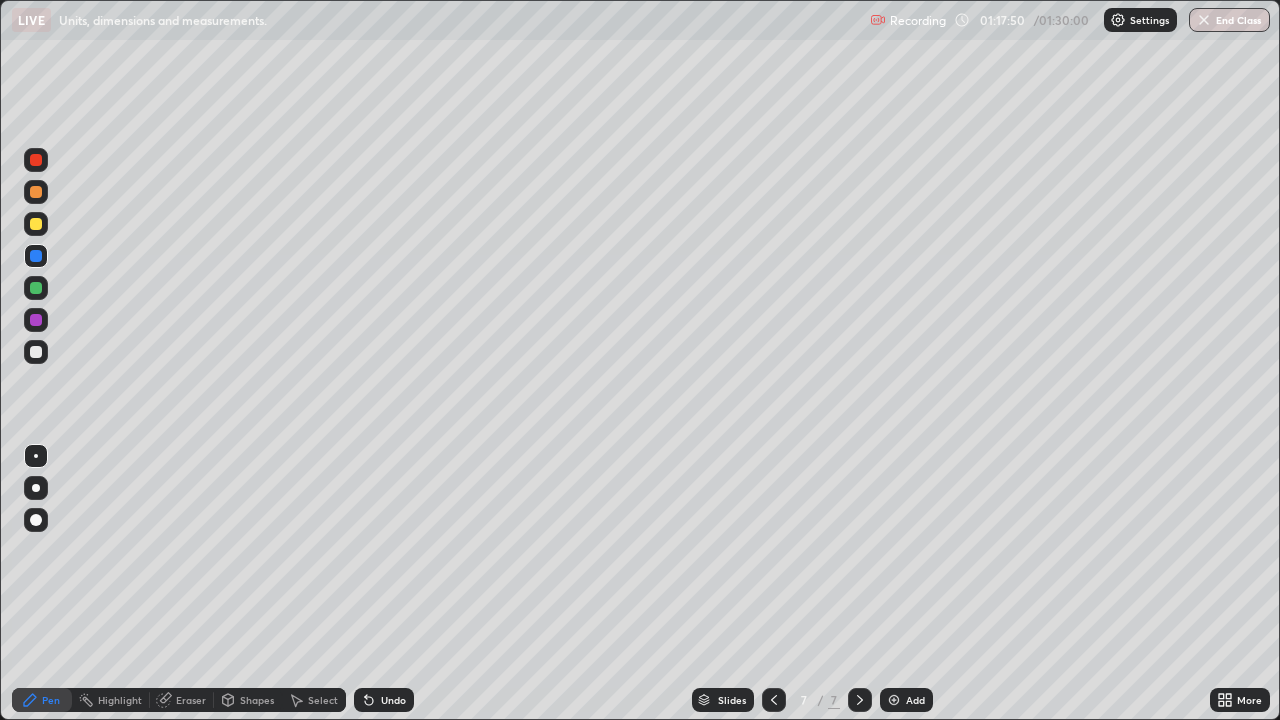 click on "Eraser" at bounding box center [191, 700] 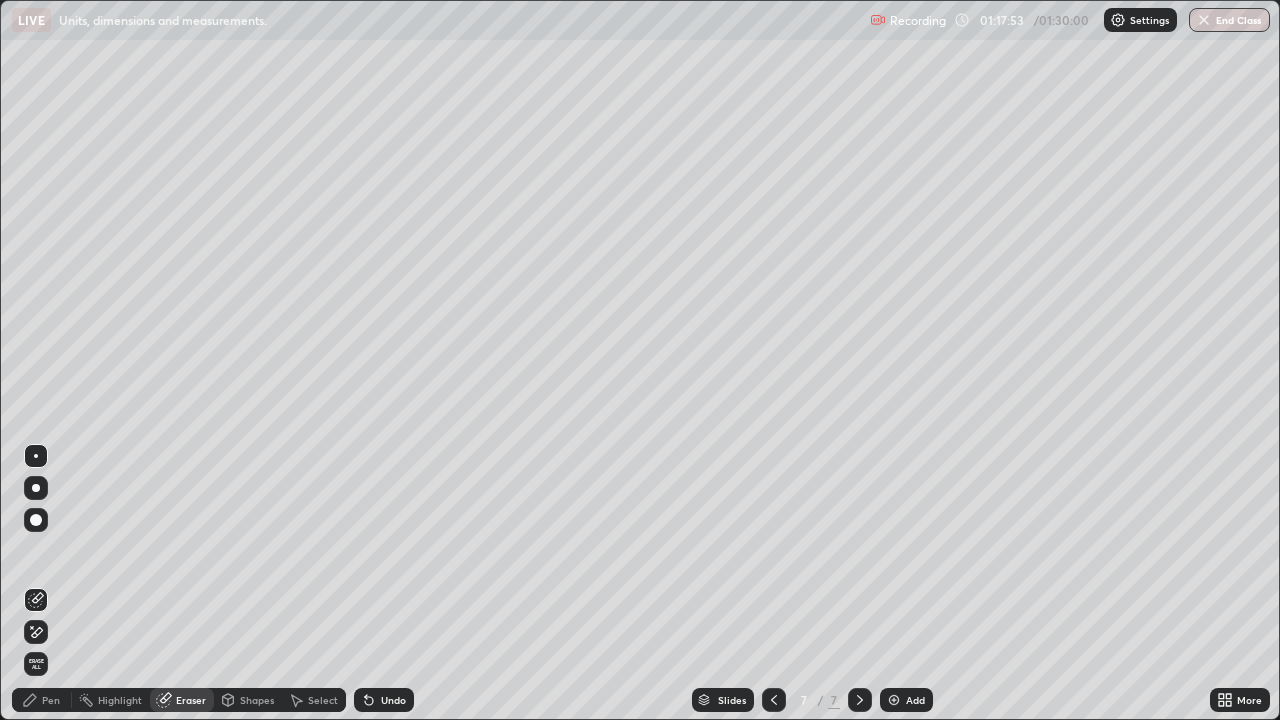 click on "Pen" at bounding box center (51, 700) 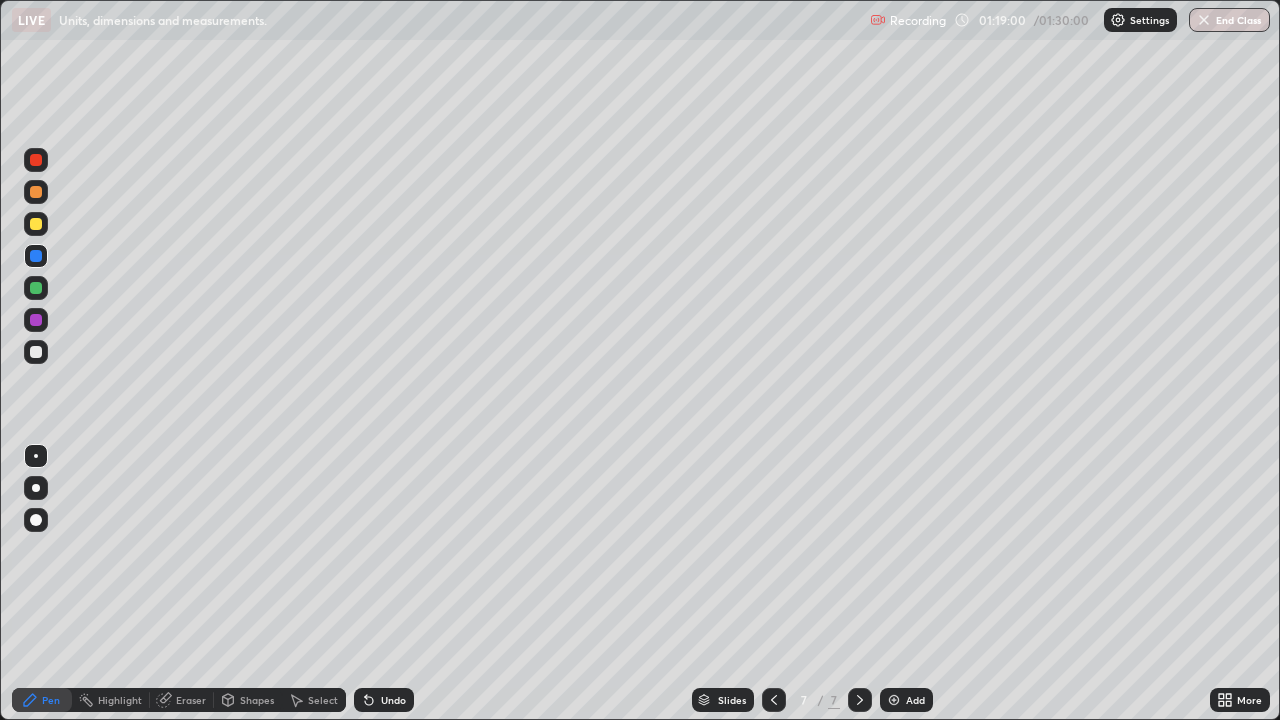 click on "Undo" at bounding box center (384, 700) 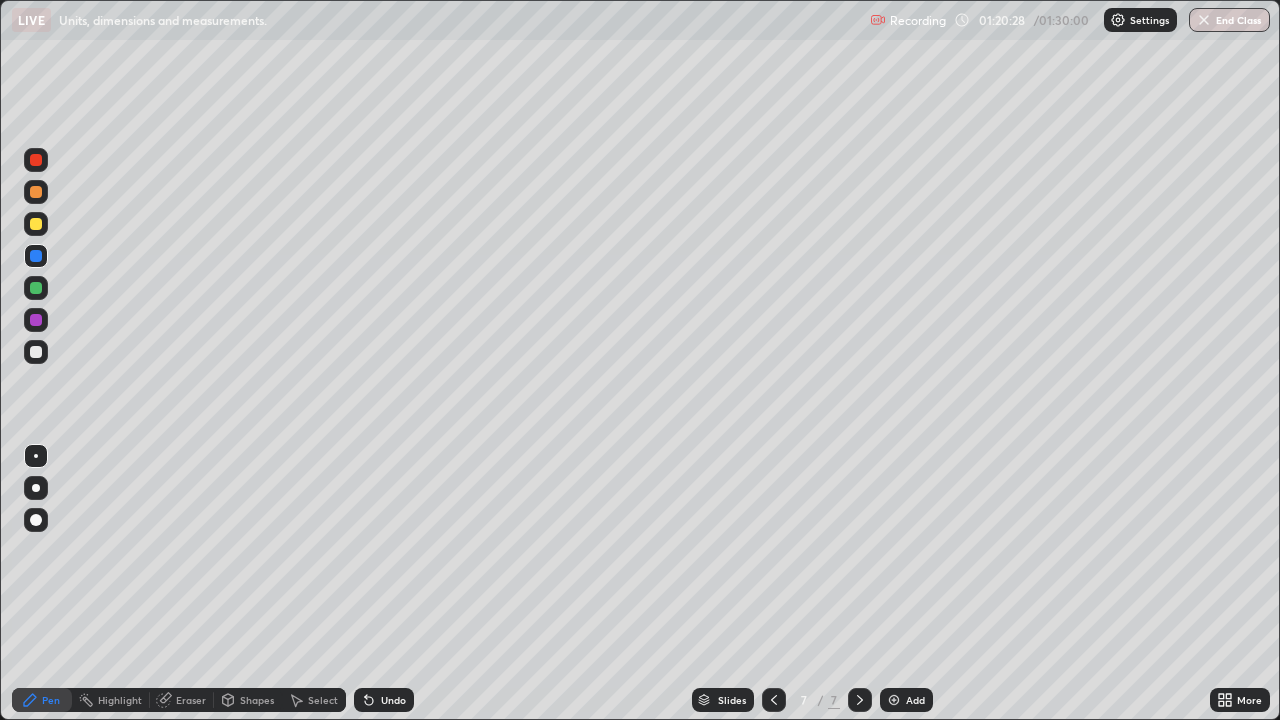 click on "Add" at bounding box center (906, 700) 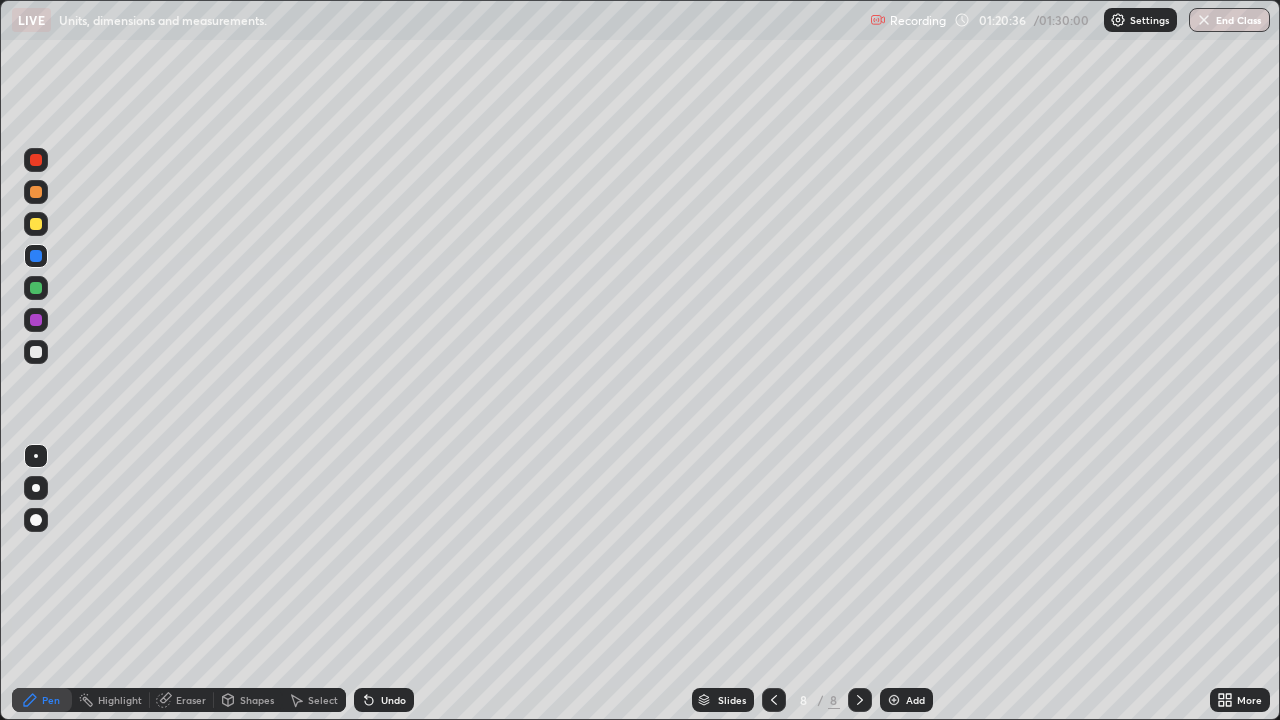 click on "Eraser" at bounding box center [182, 700] 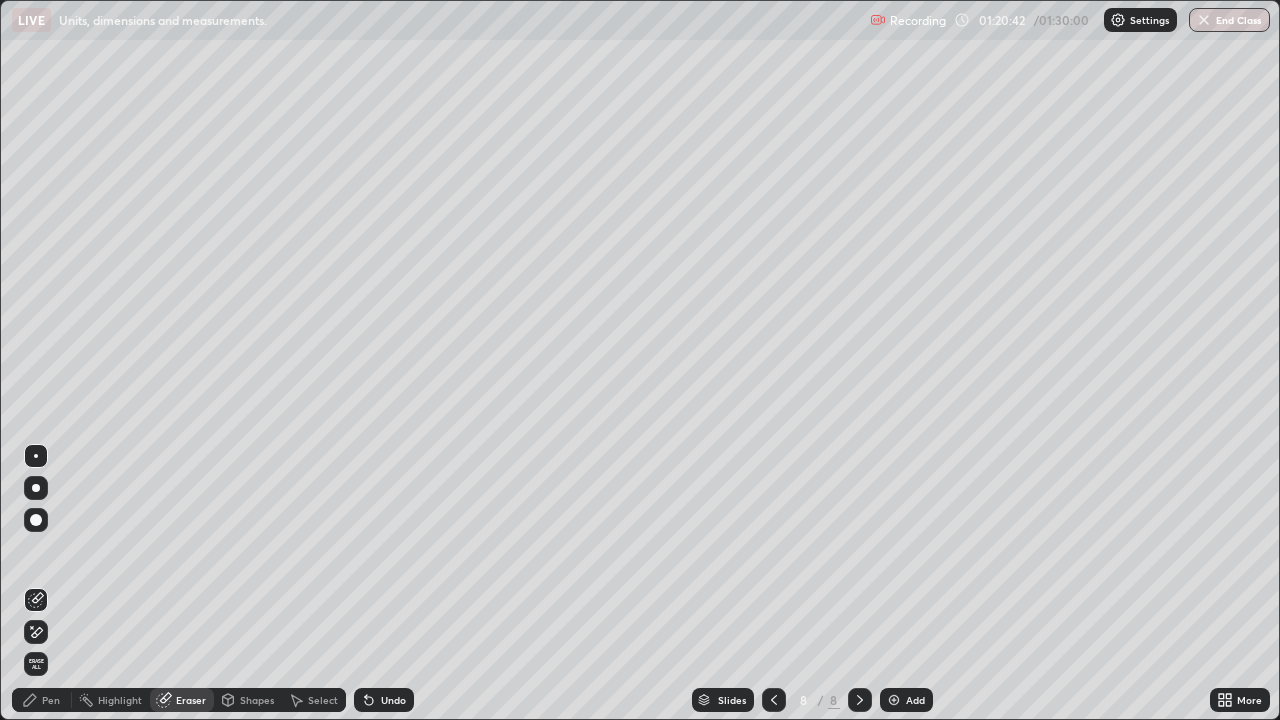 click on "Pen" at bounding box center [51, 700] 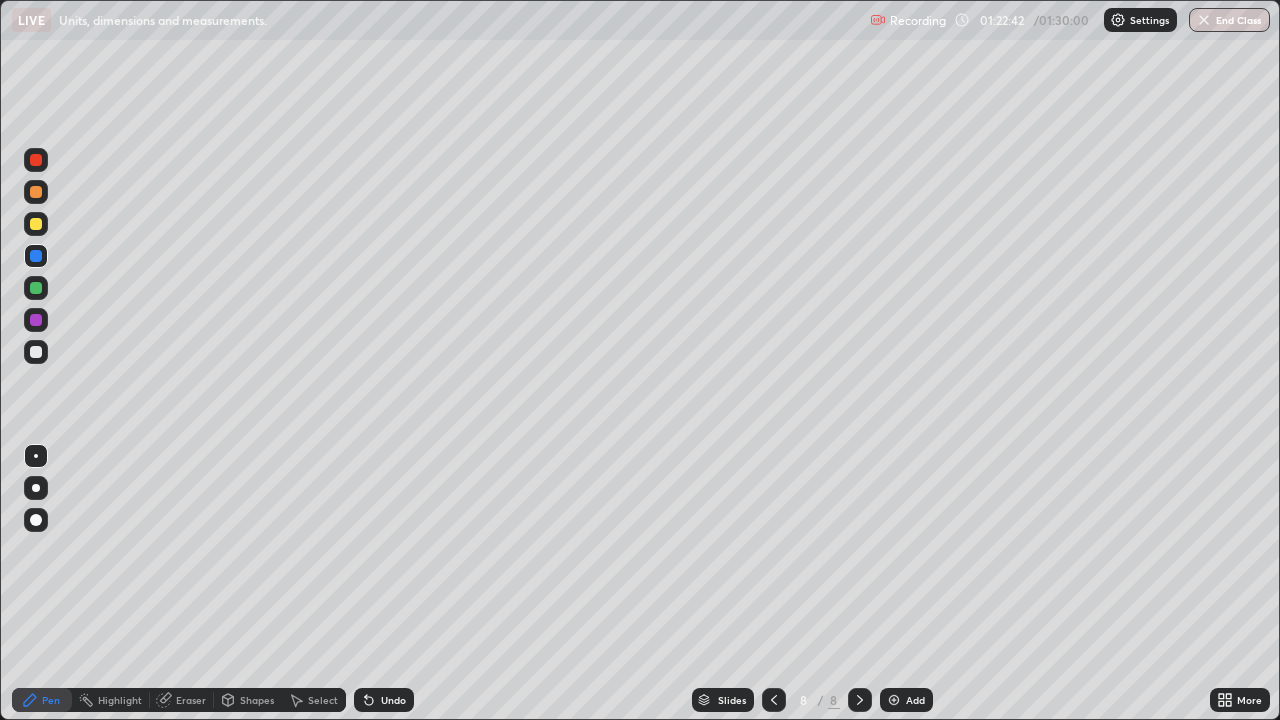click on "Undo" at bounding box center (393, 700) 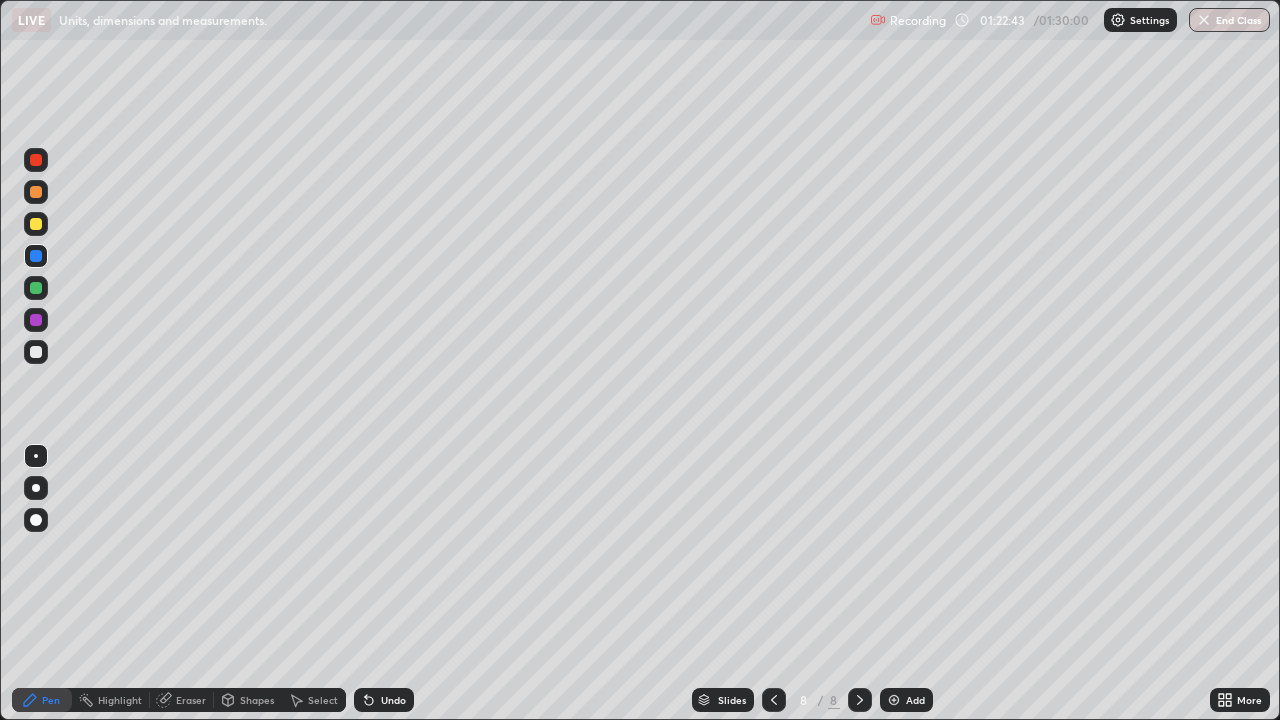 click on "Undo" at bounding box center (393, 700) 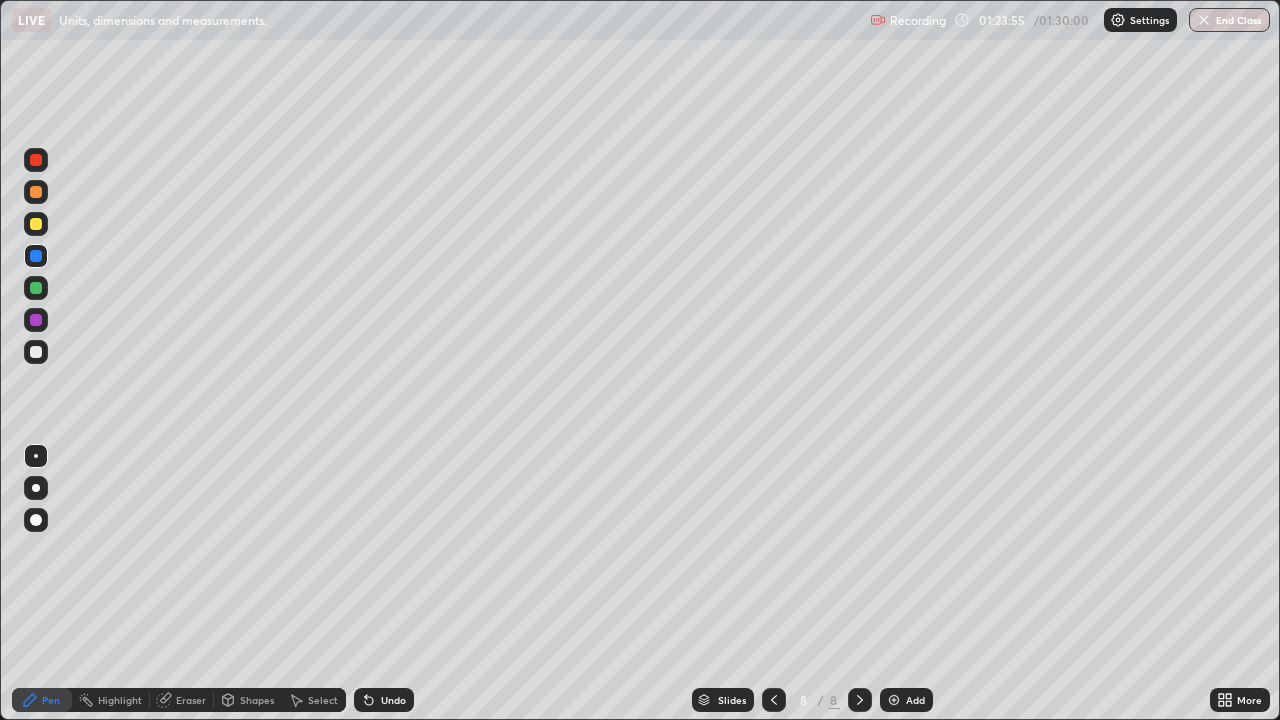 click on "Undo" at bounding box center [384, 700] 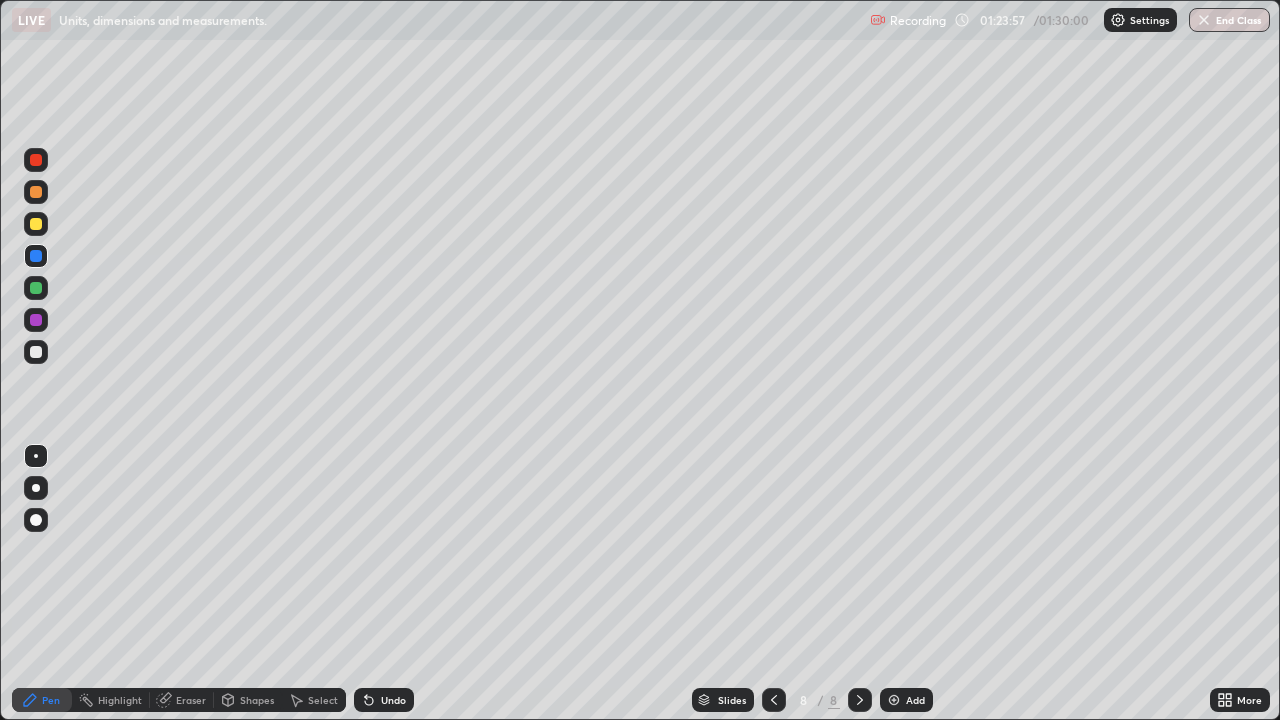 click on "Undo" at bounding box center (384, 700) 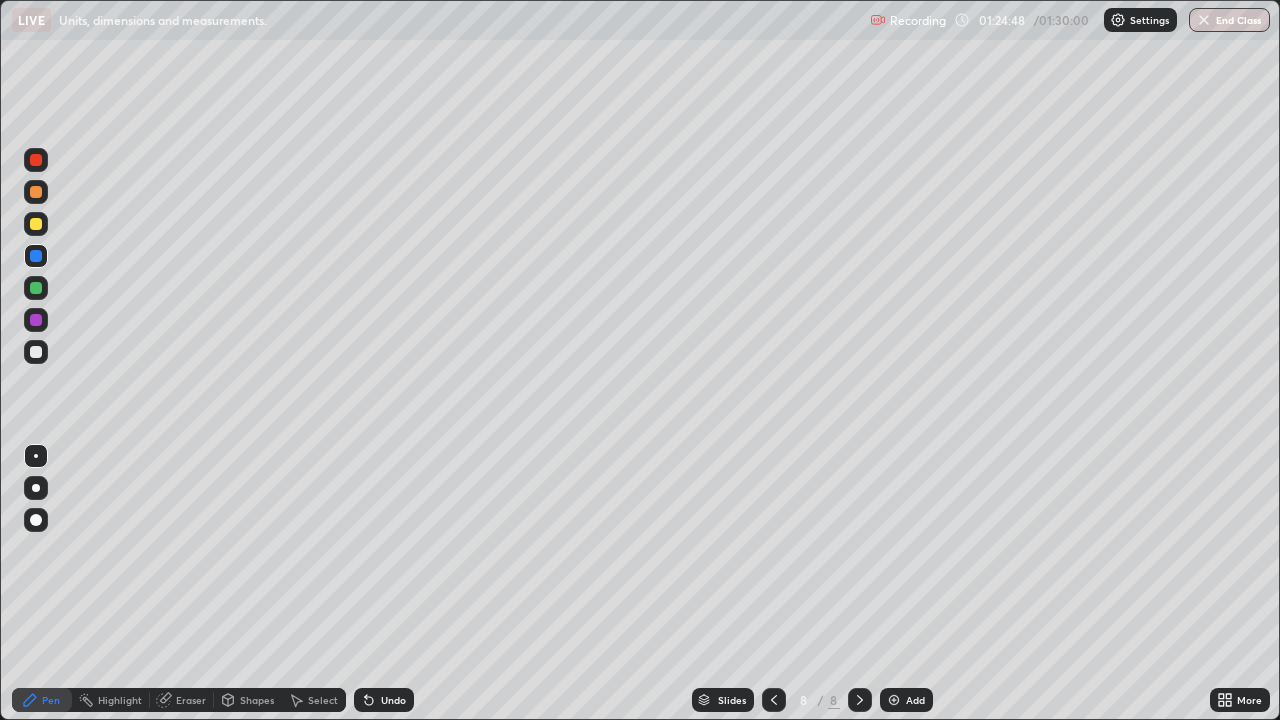 click 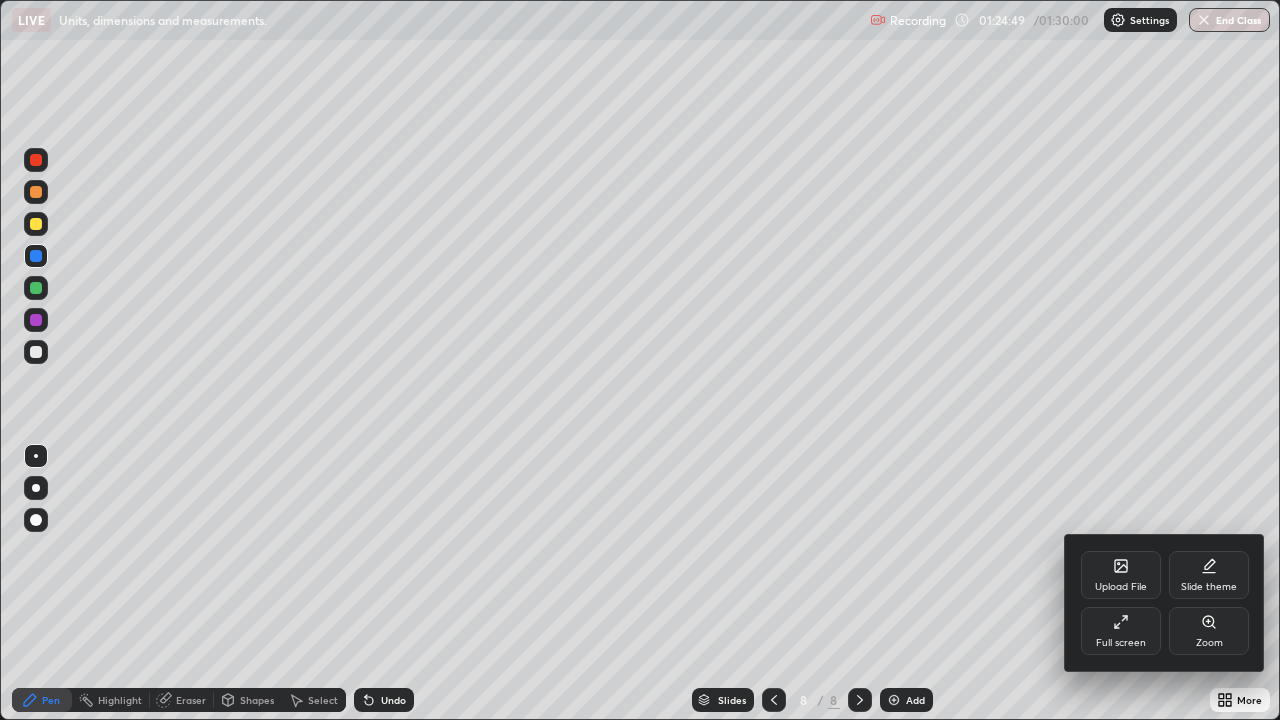click on "Full screen" at bounding box center [1121, 631] 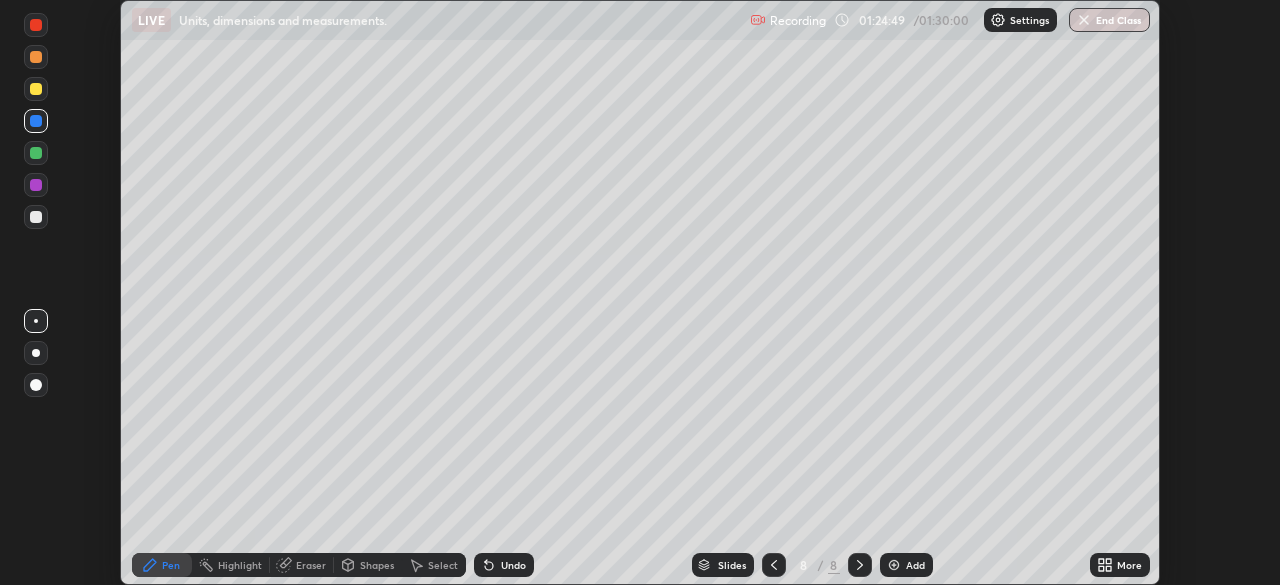 scroll, scrollTop: 585, scrollLeft: 1280, axis: both 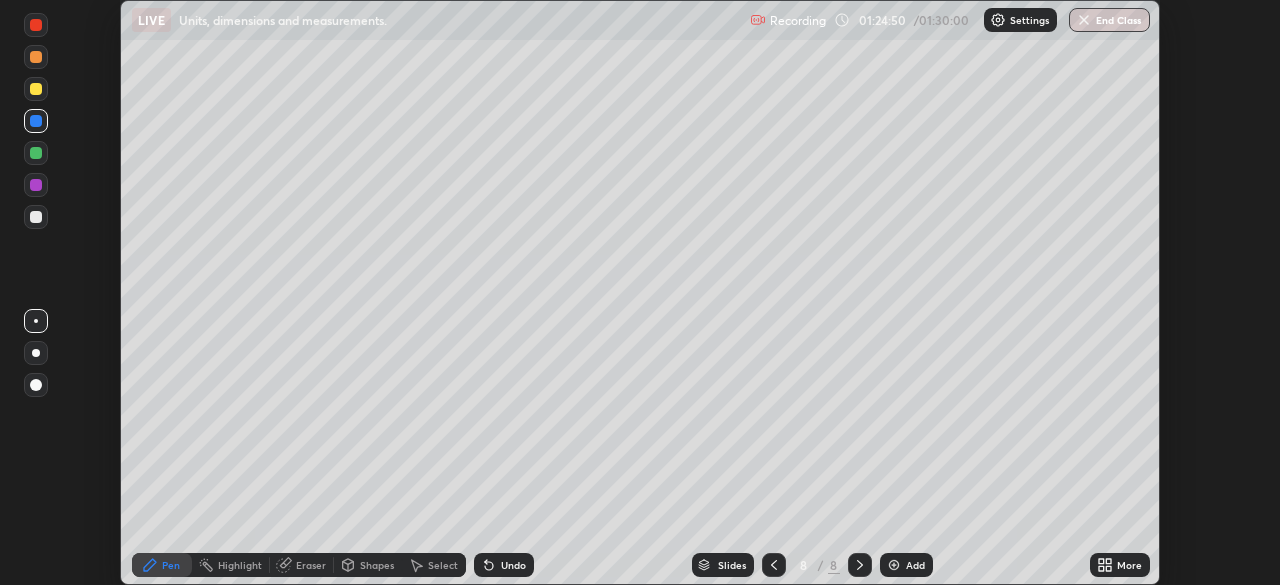 click on "End Class" at bounding box center [1109, 20] 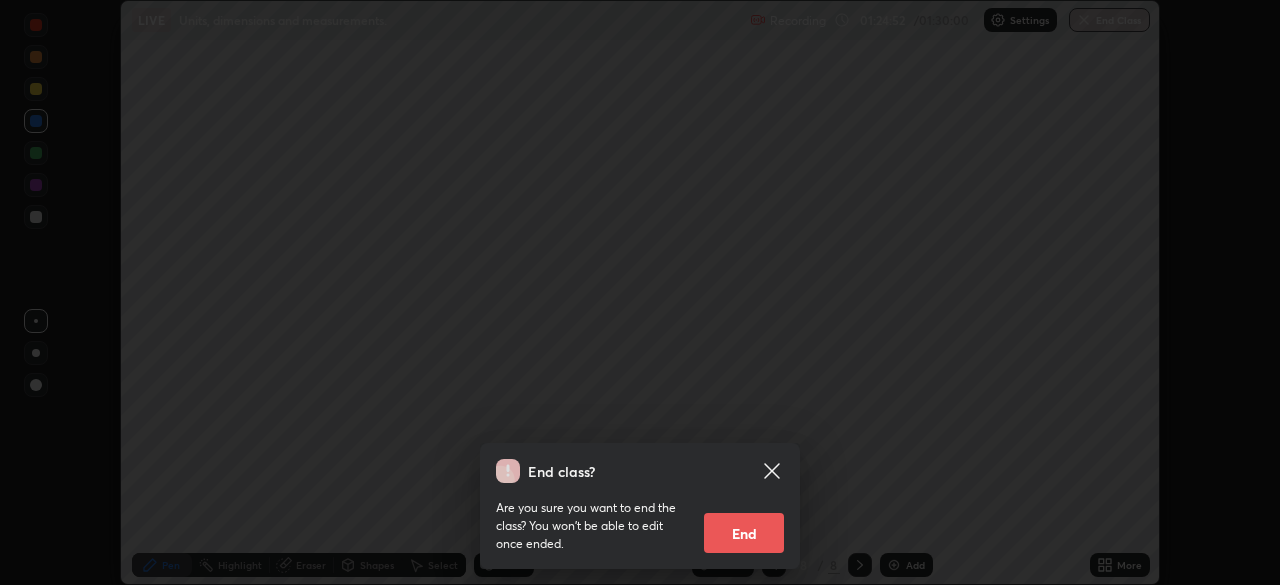 click on "End" at bounding box center [744, 533] 